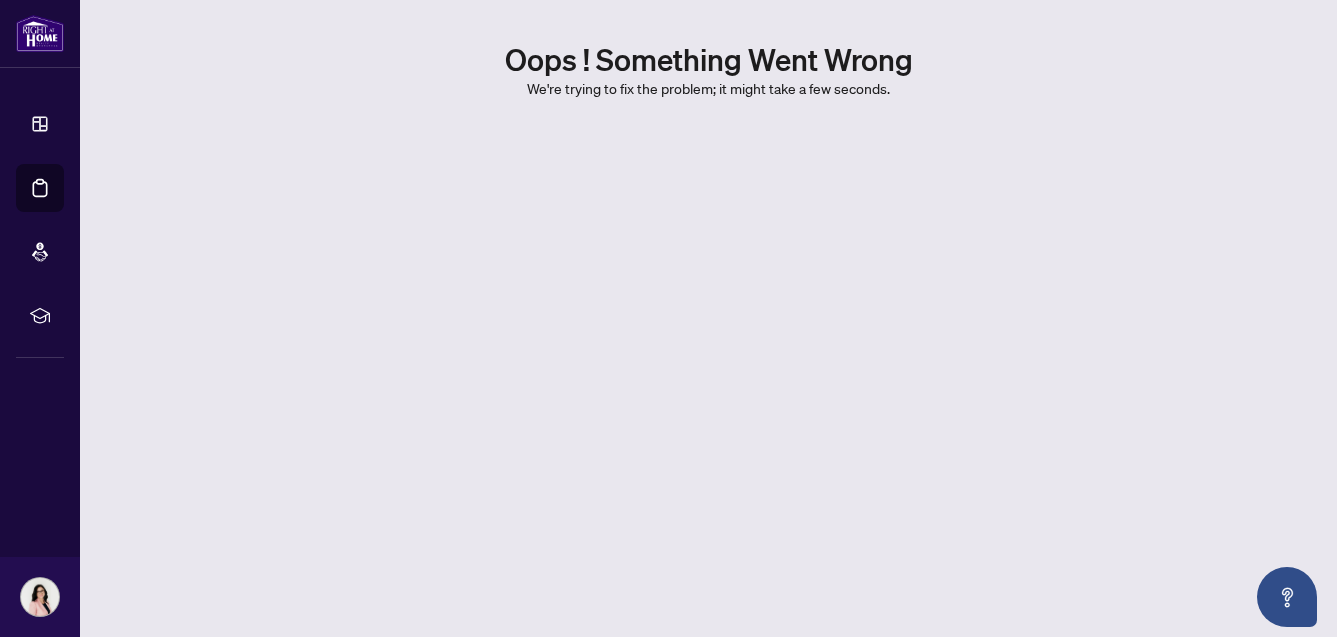 scroll, scrollTop: 0, scrollLeft: 0, axis: both 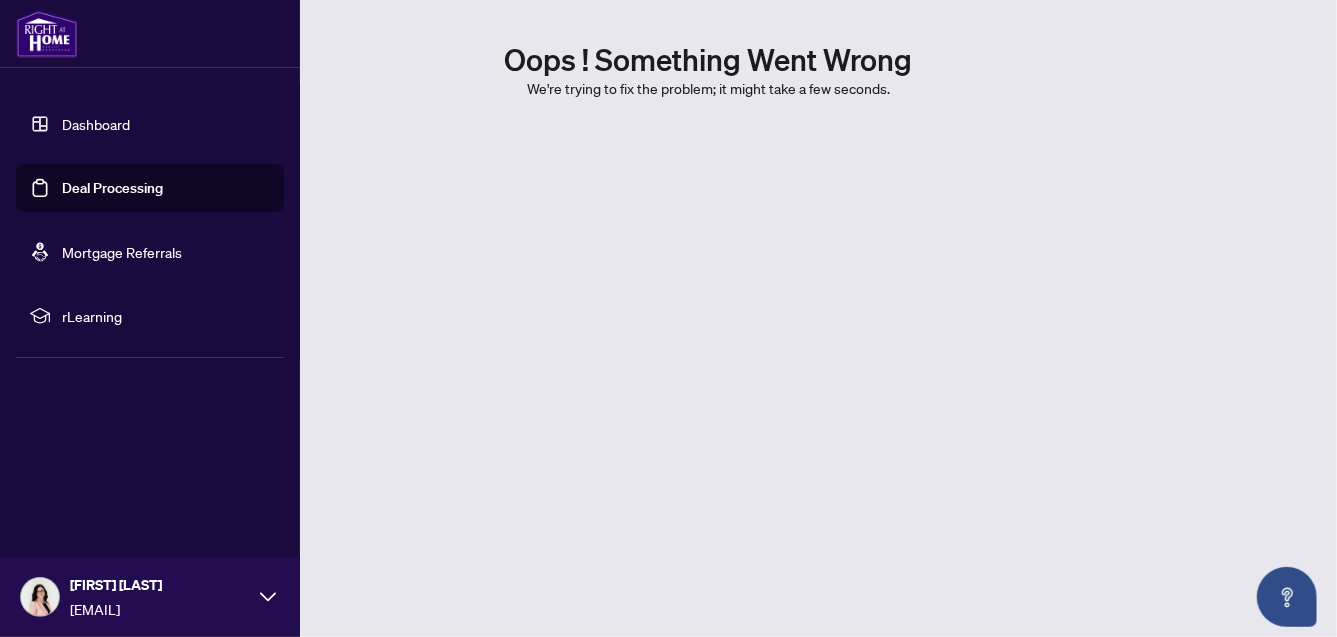click on "Deal Processing" at bounding box center (112, 188) 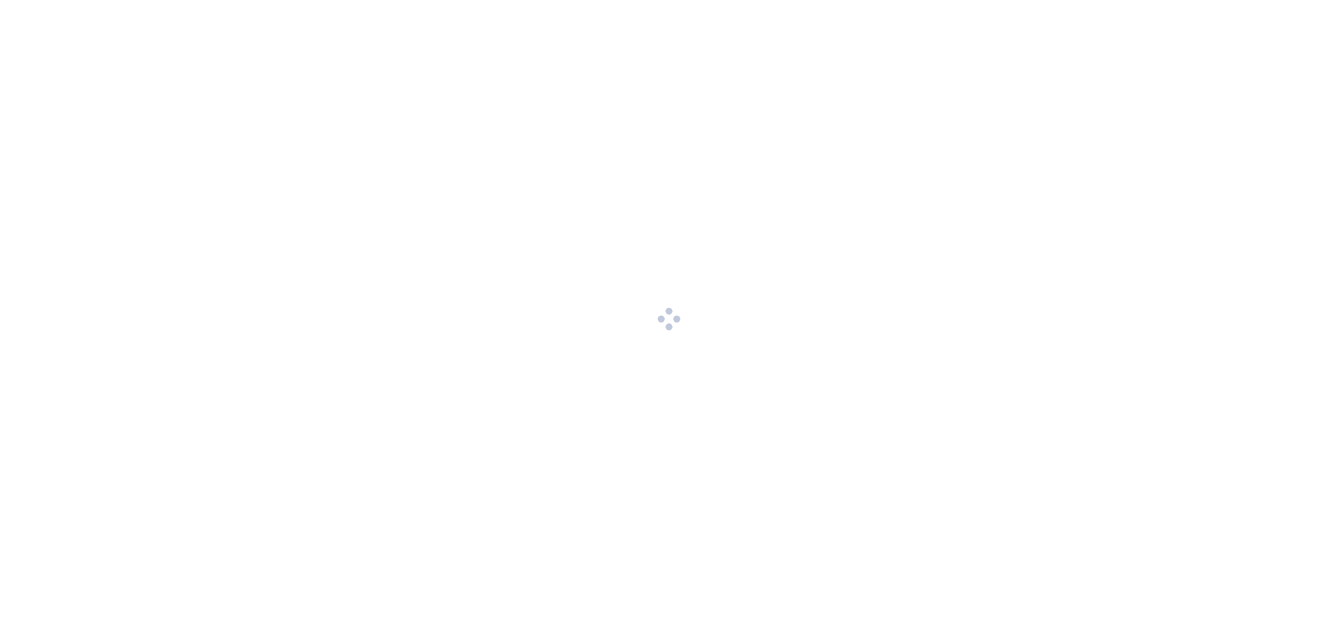 scroll, scrollTop: 0, scrollLeft: 0, axis: both 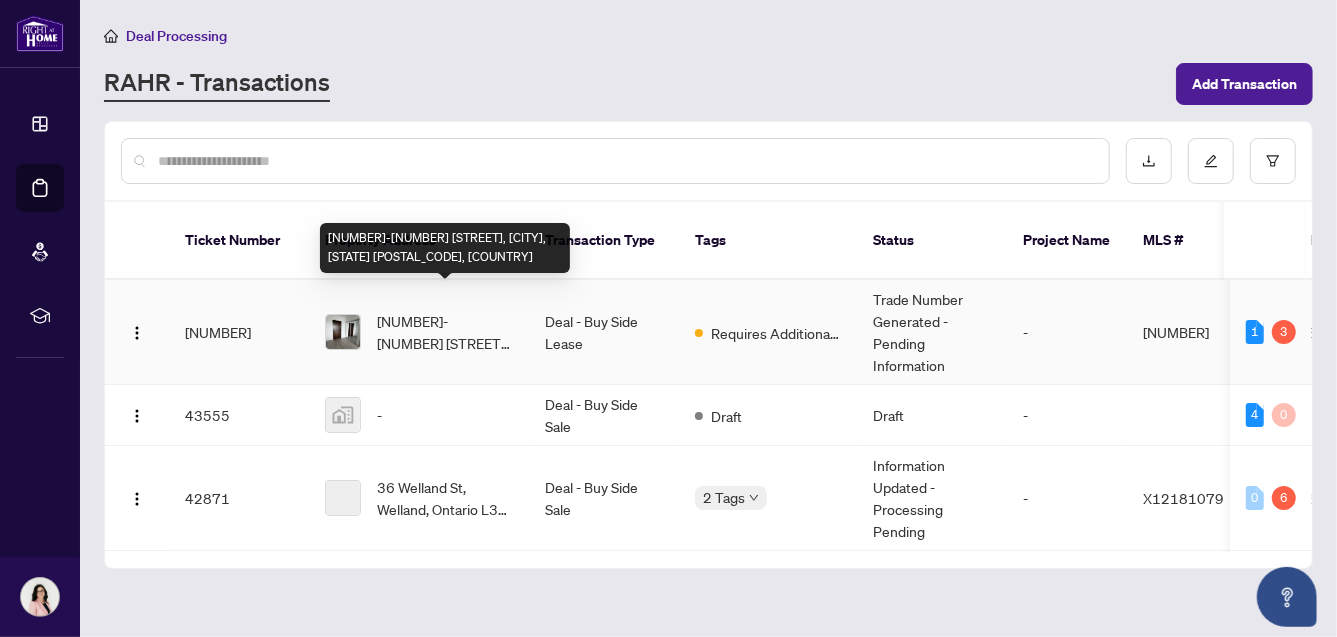 click on "[NUMBER]-[STREET], [CITY], [STATE] [POSTAL_CODE], [COUNTRY]" at bounding box center (445, 332) 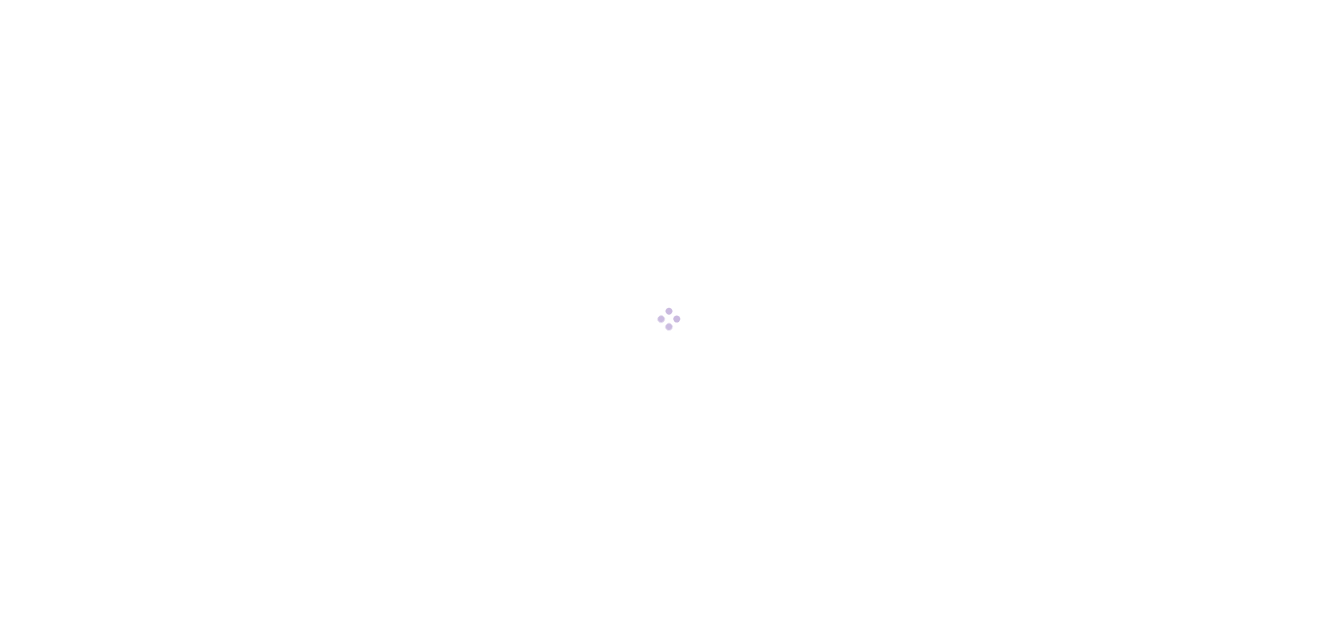 scroll, scrollTop: 0, scrollLeft: 0, axis: both 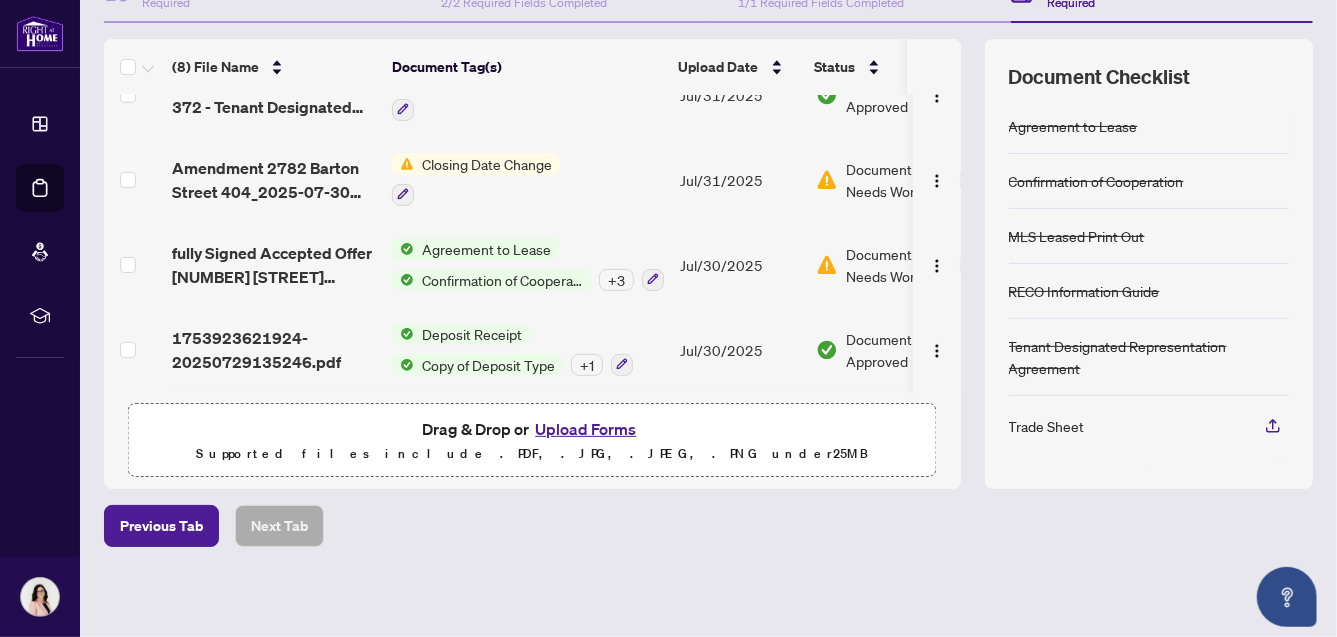 click on "Document Needs Work" at bounding box center [898, 265] 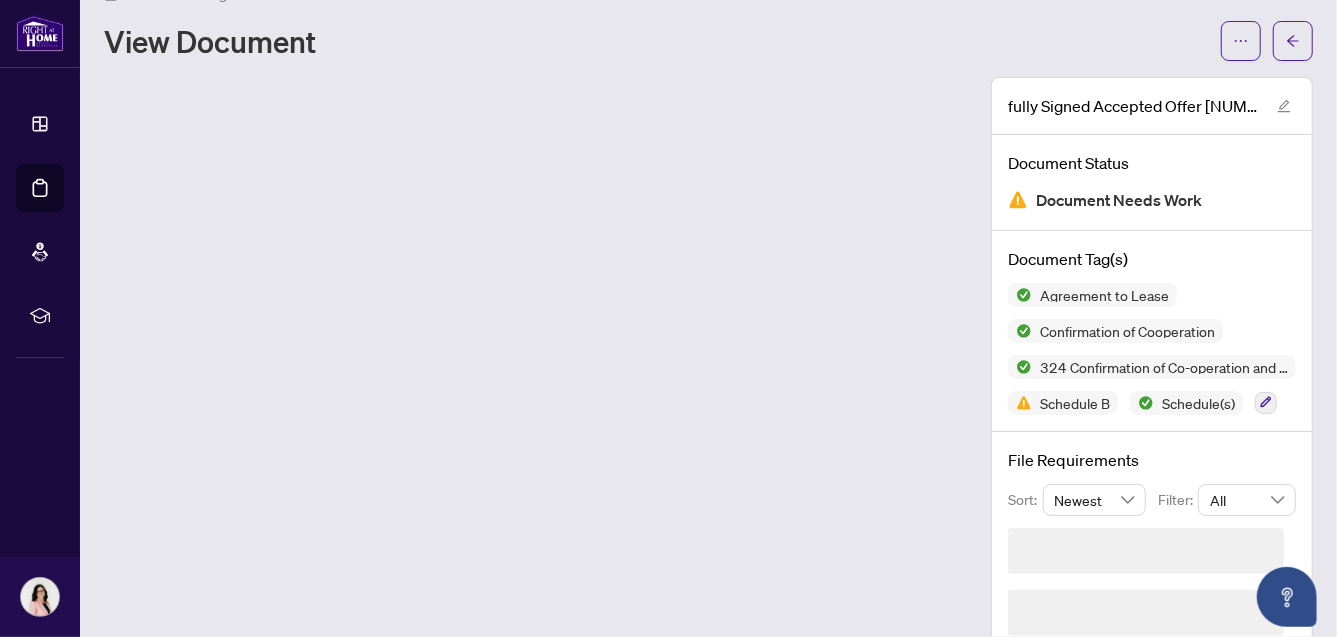 scroll, scrollTop: 42, scrollLeft: 0, axis: vertical 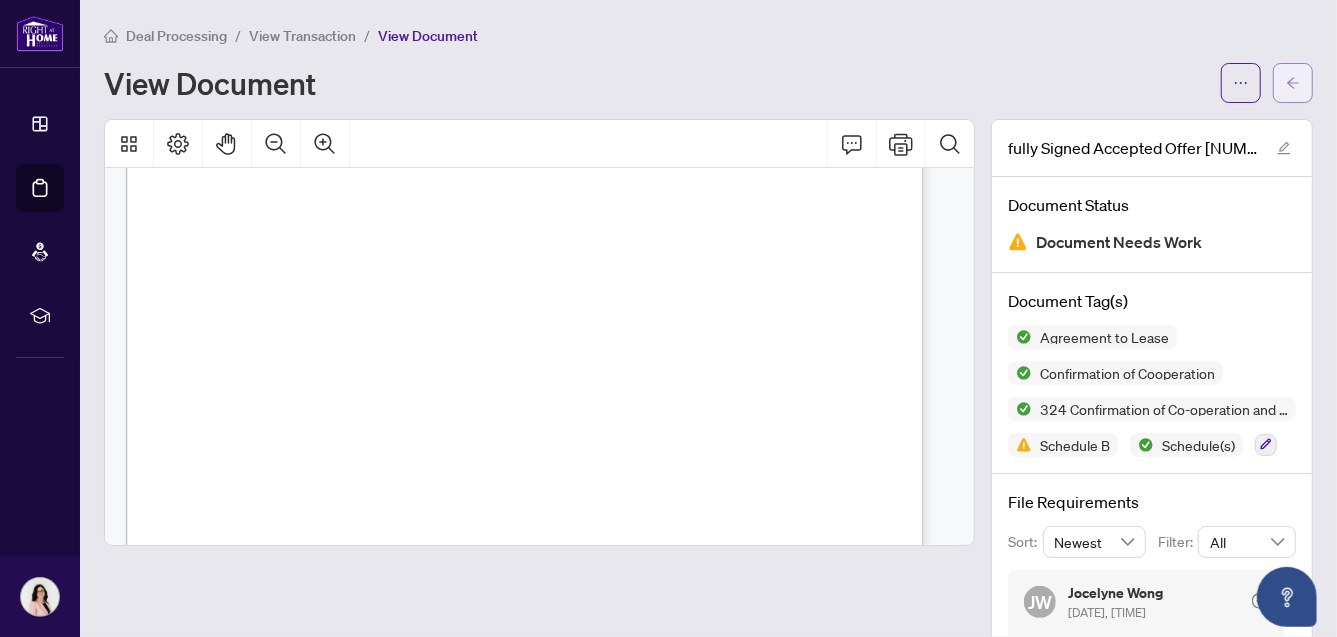 click 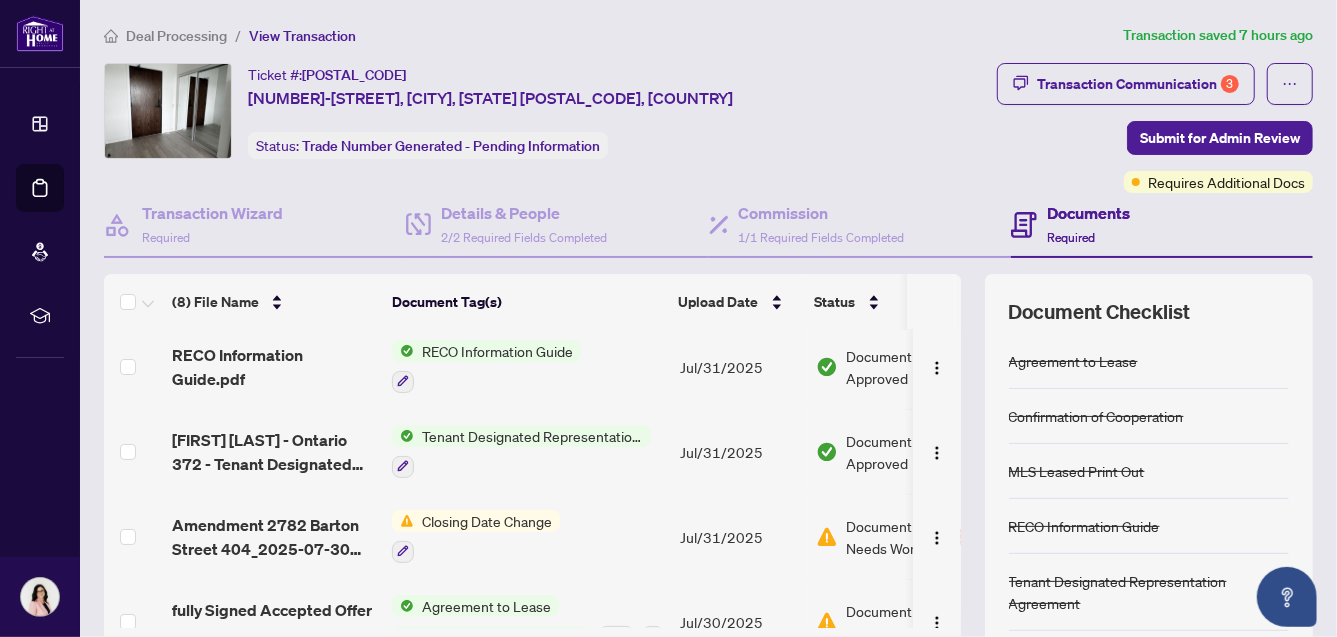 scroll, scrollTop: 379, scrollLeft: 0, axis: vertical 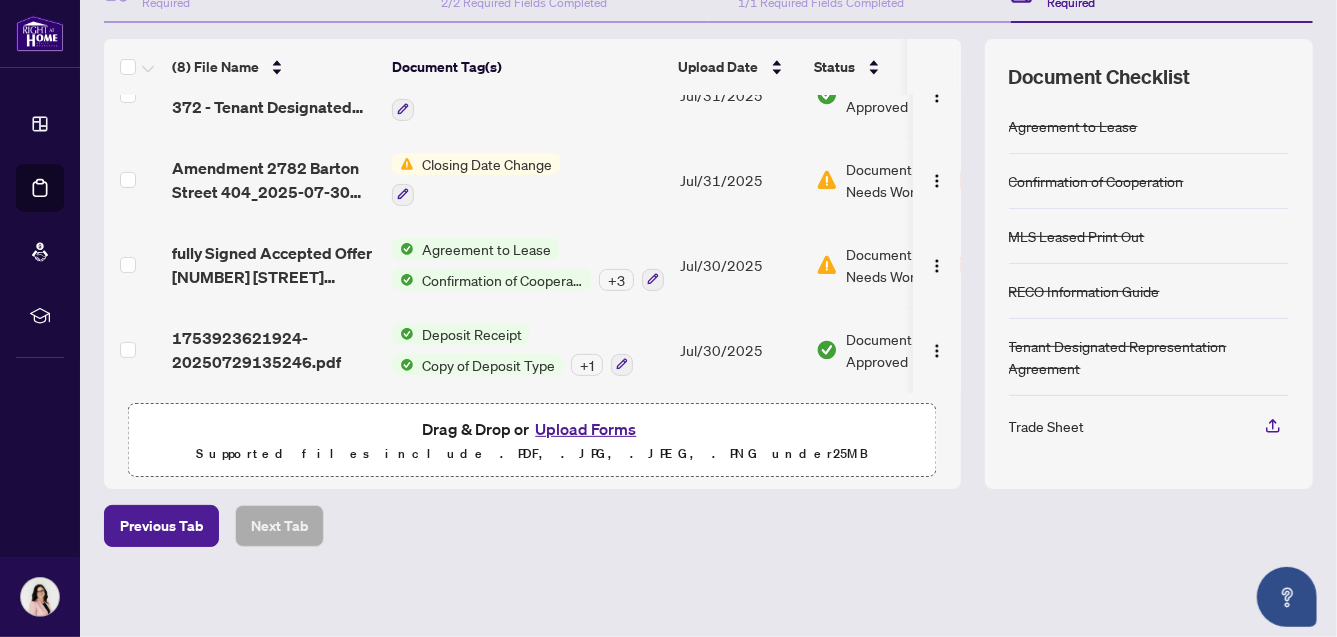 click on "Upload Forms" at bounding box center (585, 429) 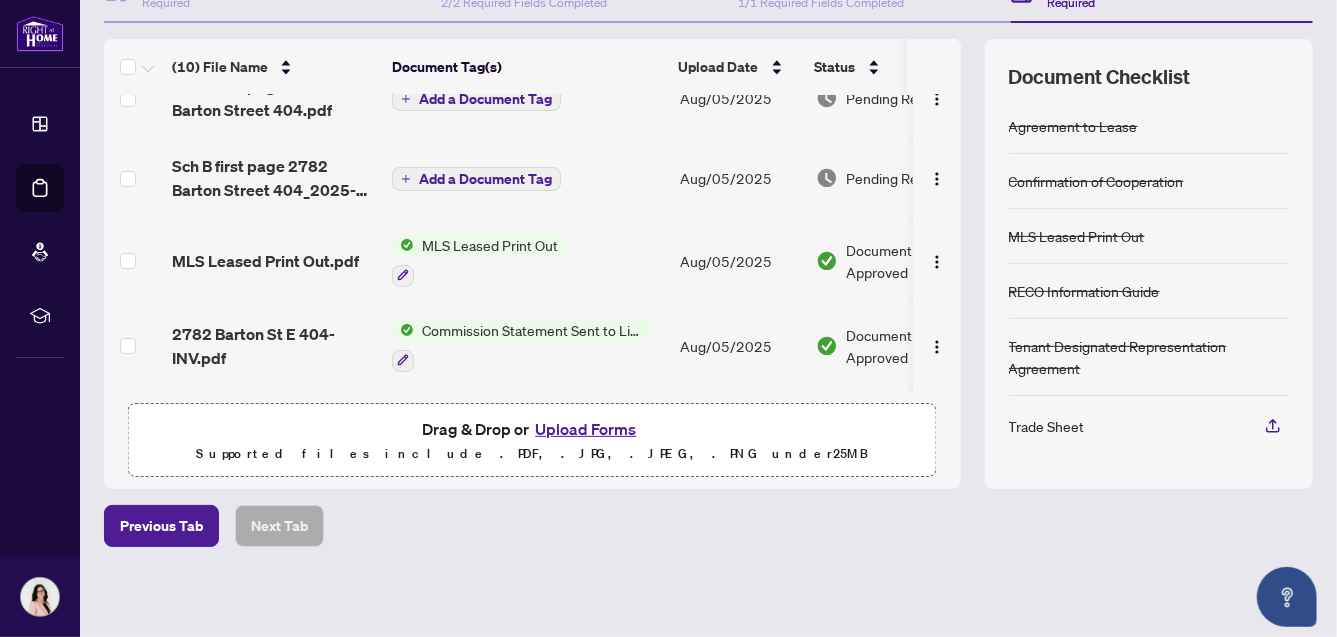 scroll, scrollTop: 0, scrollLeft: 0, axis: both 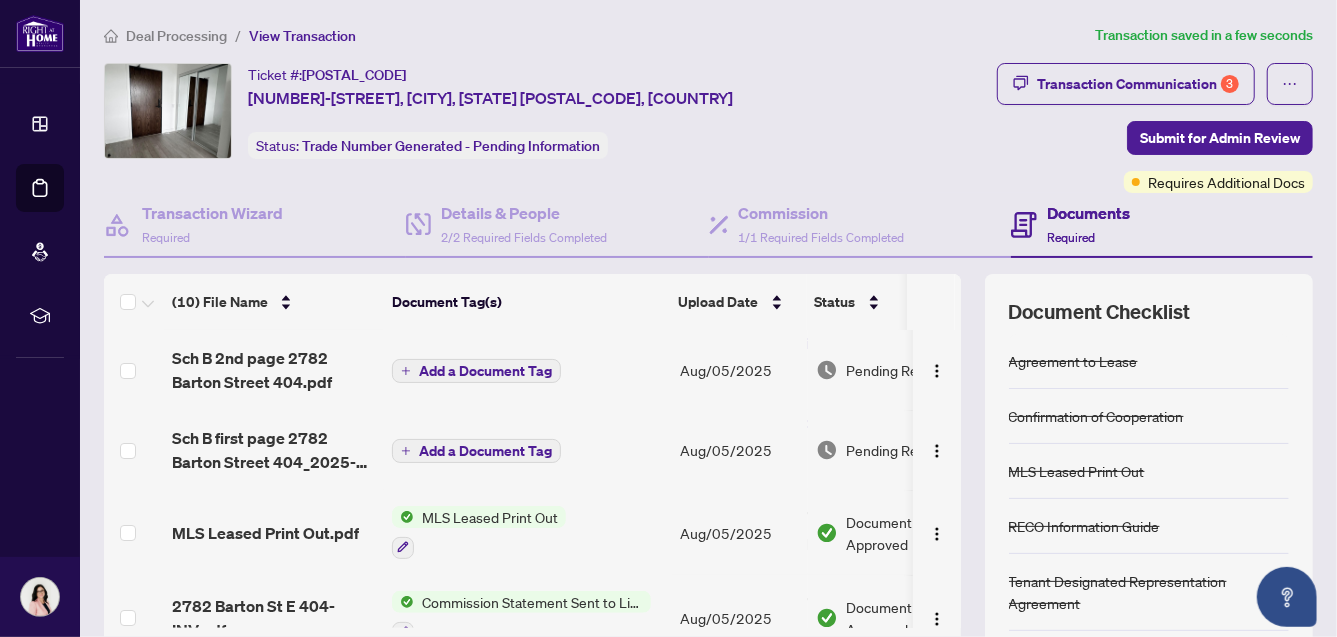 click on "Add a Document Tag" at bounding box center (485, 371) 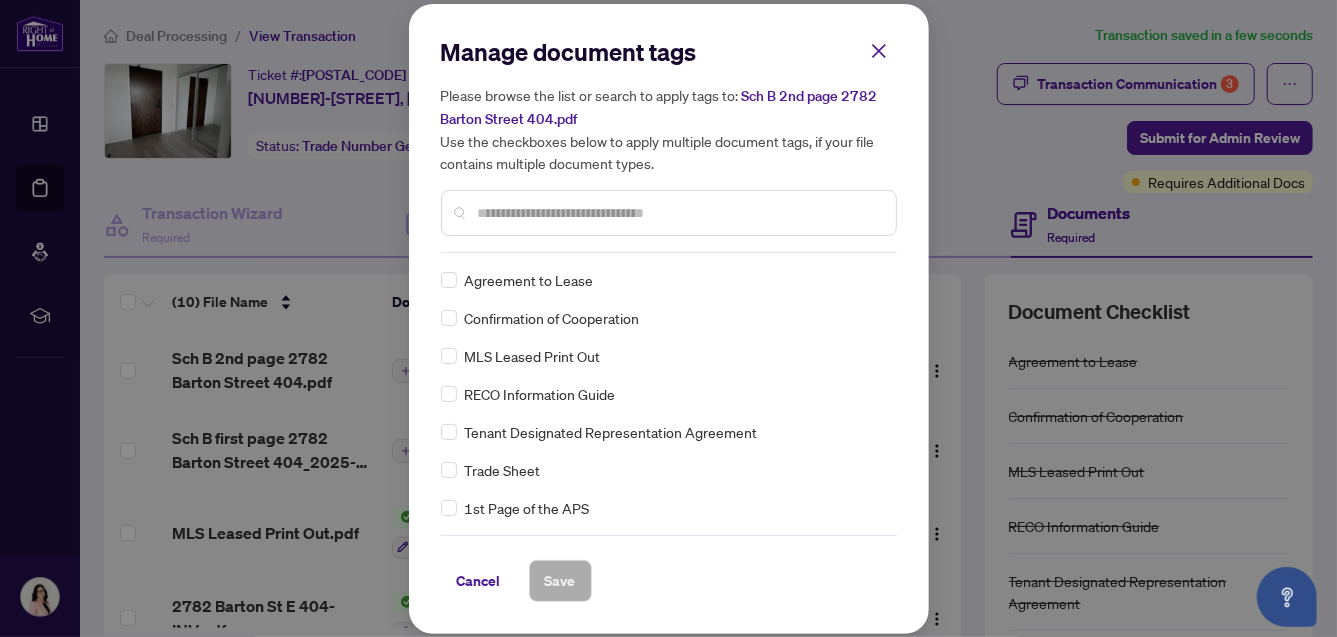 click at bounding box center [679, 213] 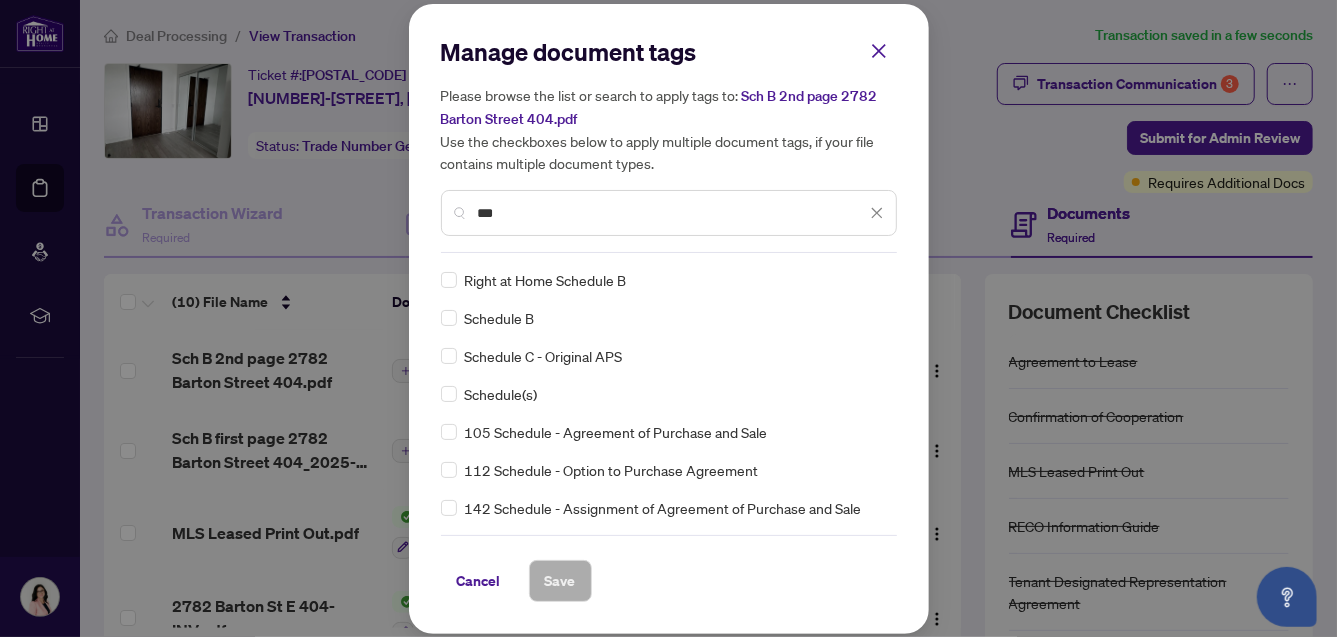 type on "***" 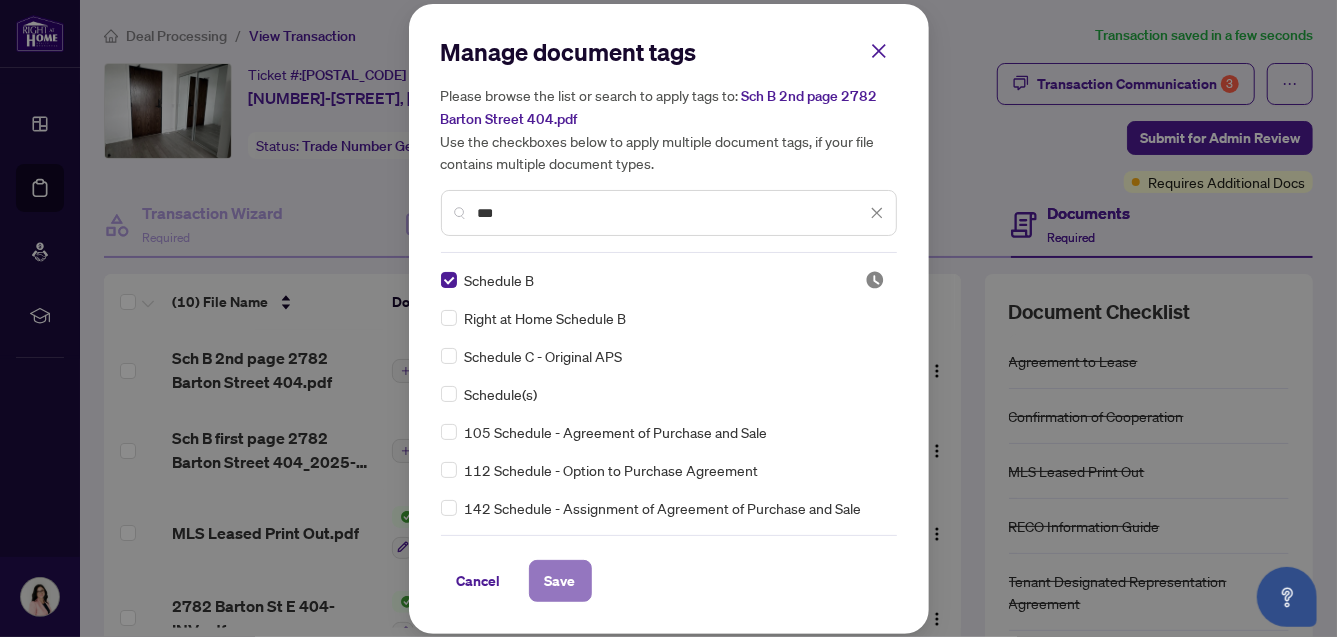click on "Save" at bounding box center [560, 581] 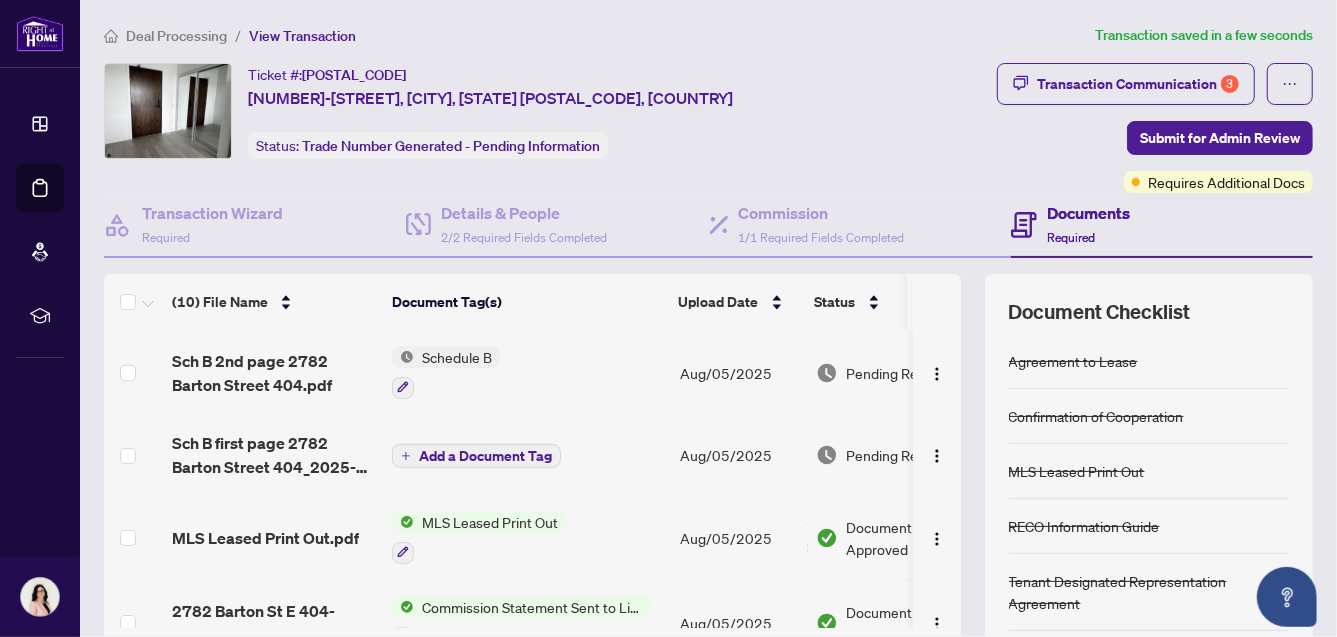click on "Add a Document Tag" at bounding box center [485, 456] 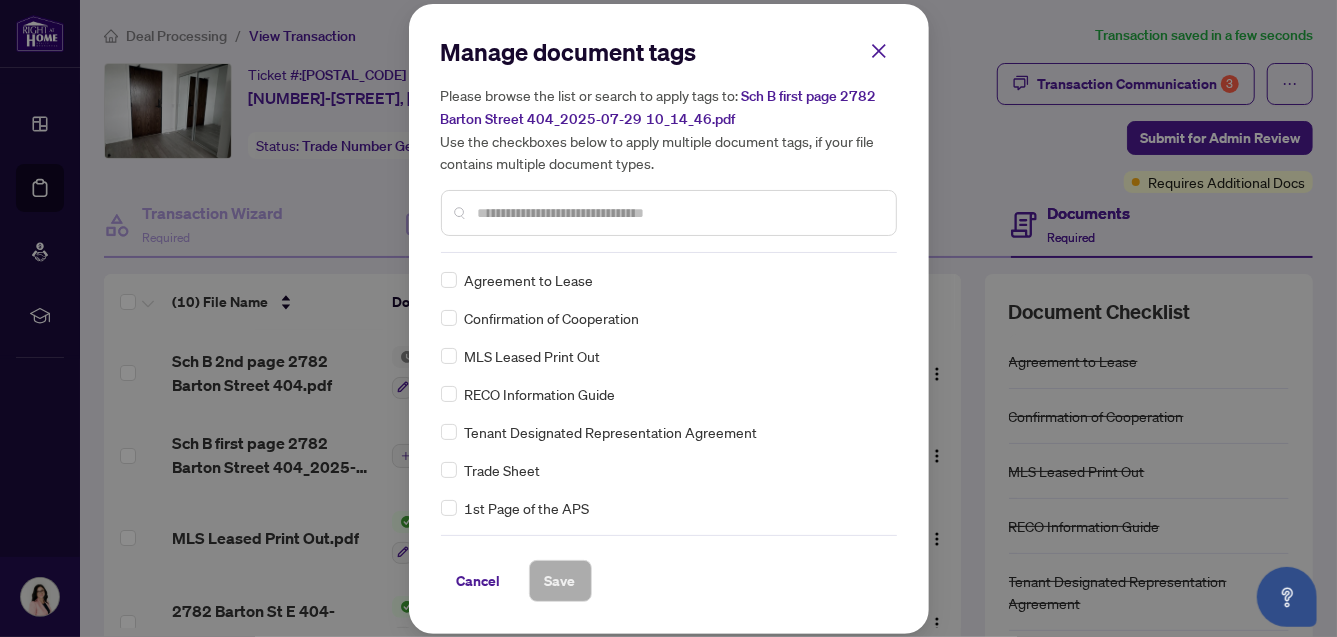 click at bounding box center [679, 213] 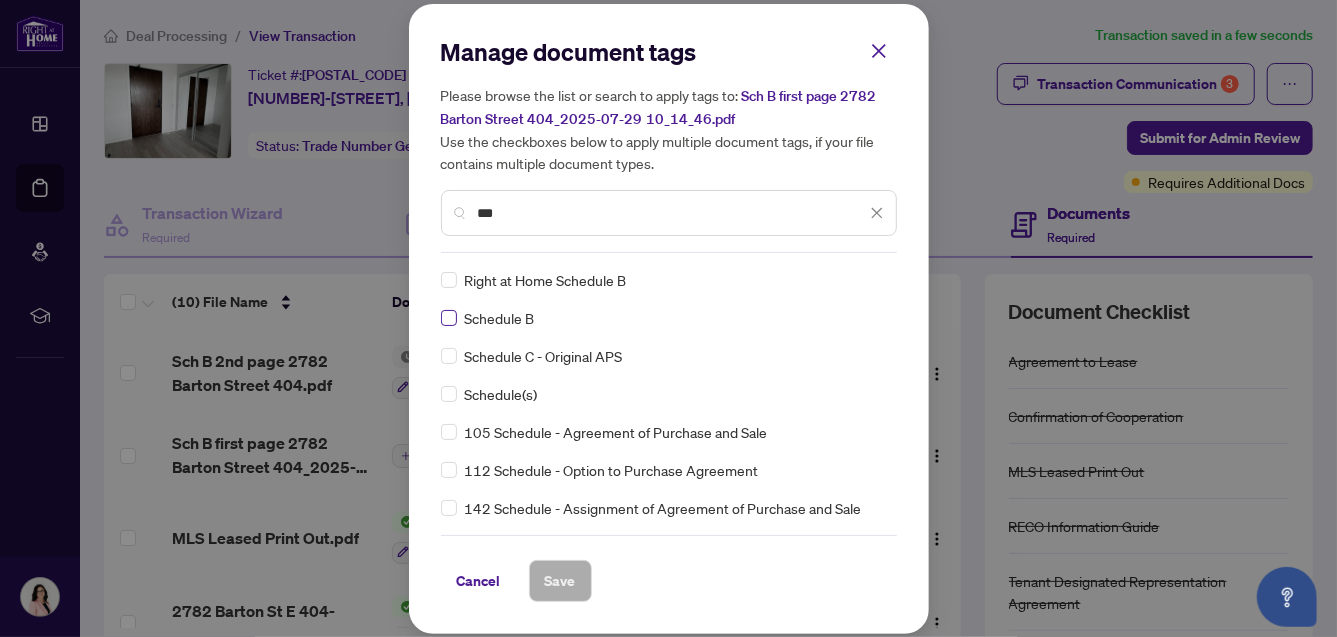 type on "***" 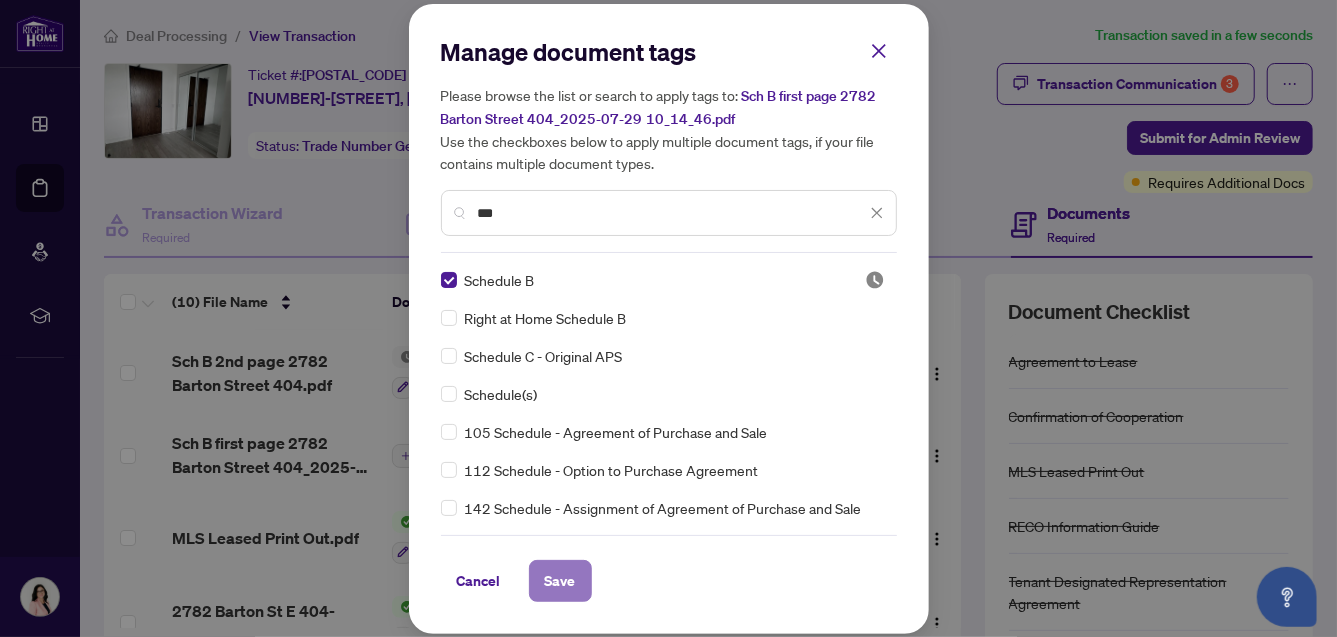 click on "Save" at bounding box center [560, 581] 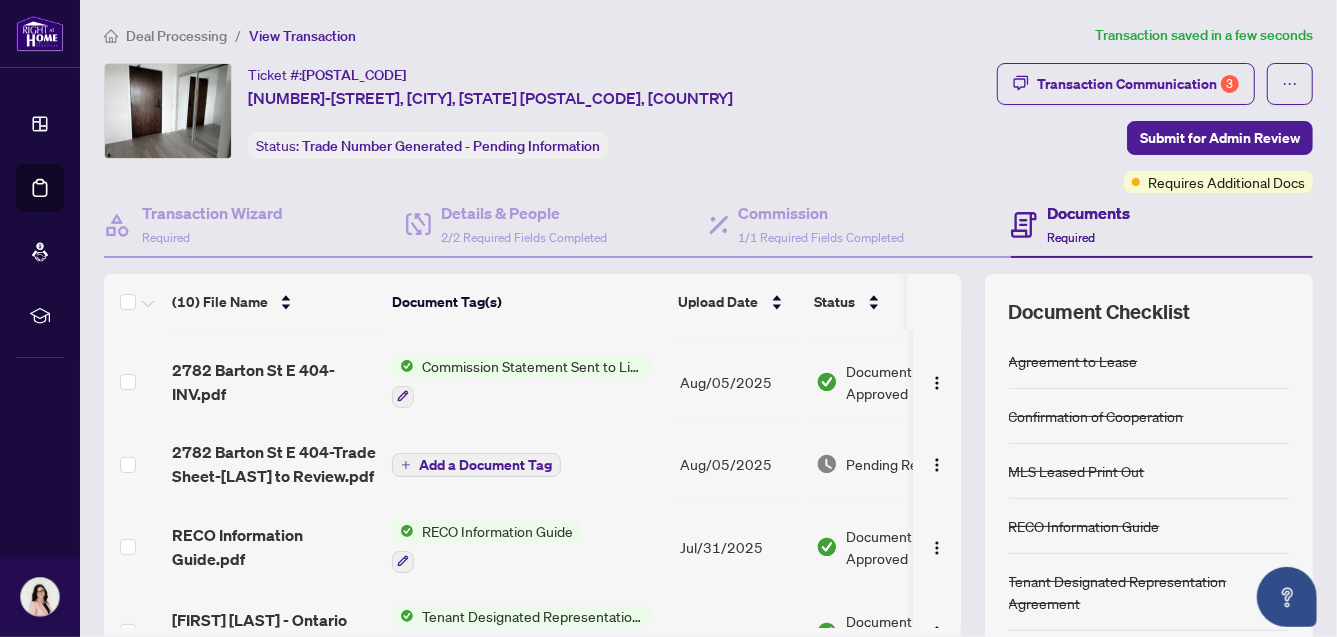 scroll, scrollTop: 257, scrollLeft: 0, axis: vertical 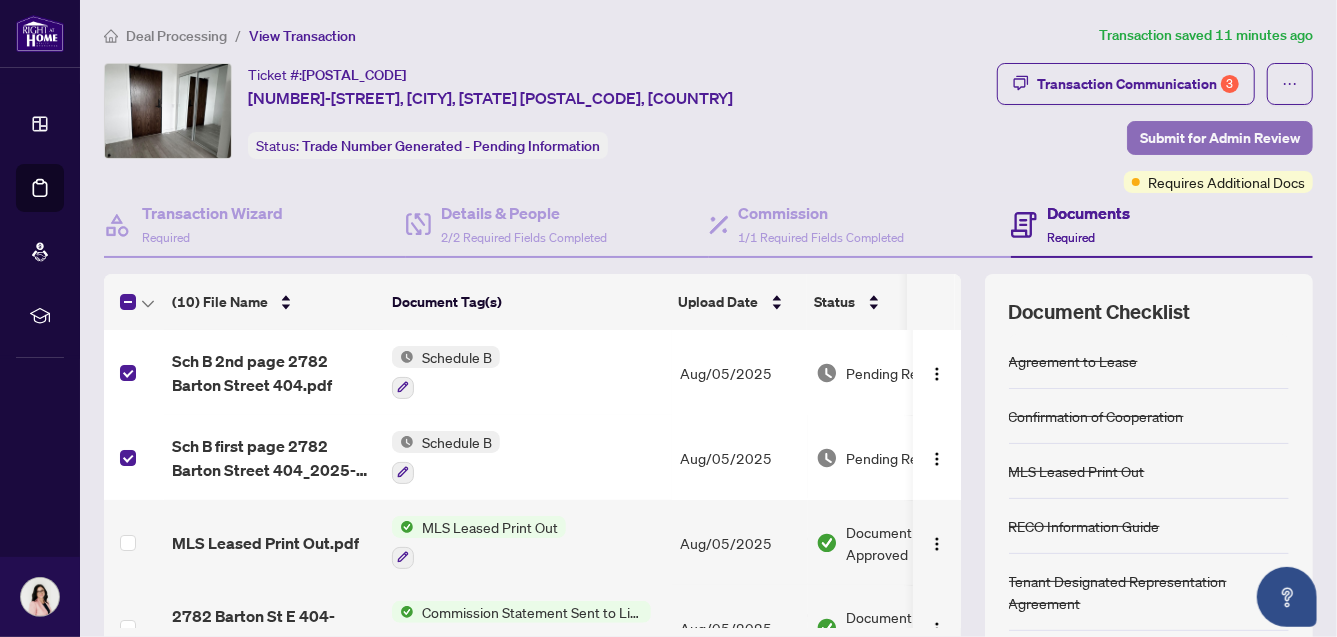 click on "Submit for Admin Review" at bounding box center [1220, 138] 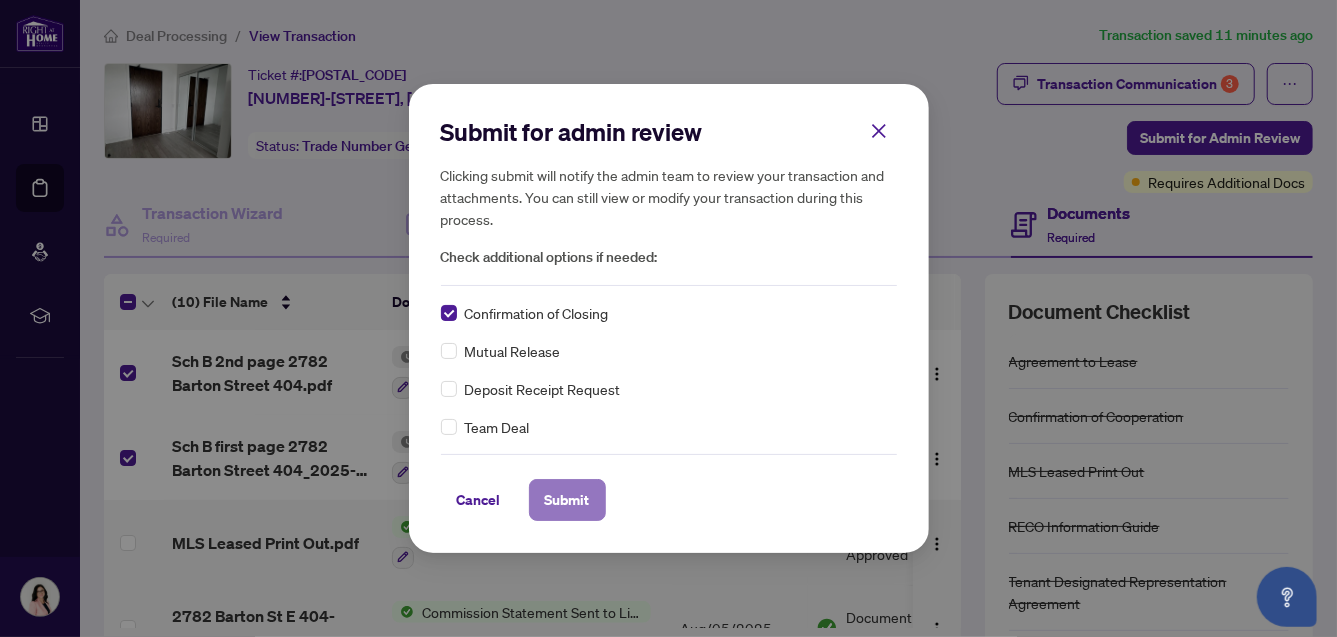 click on "Submit" at bounding box center (567, 500) 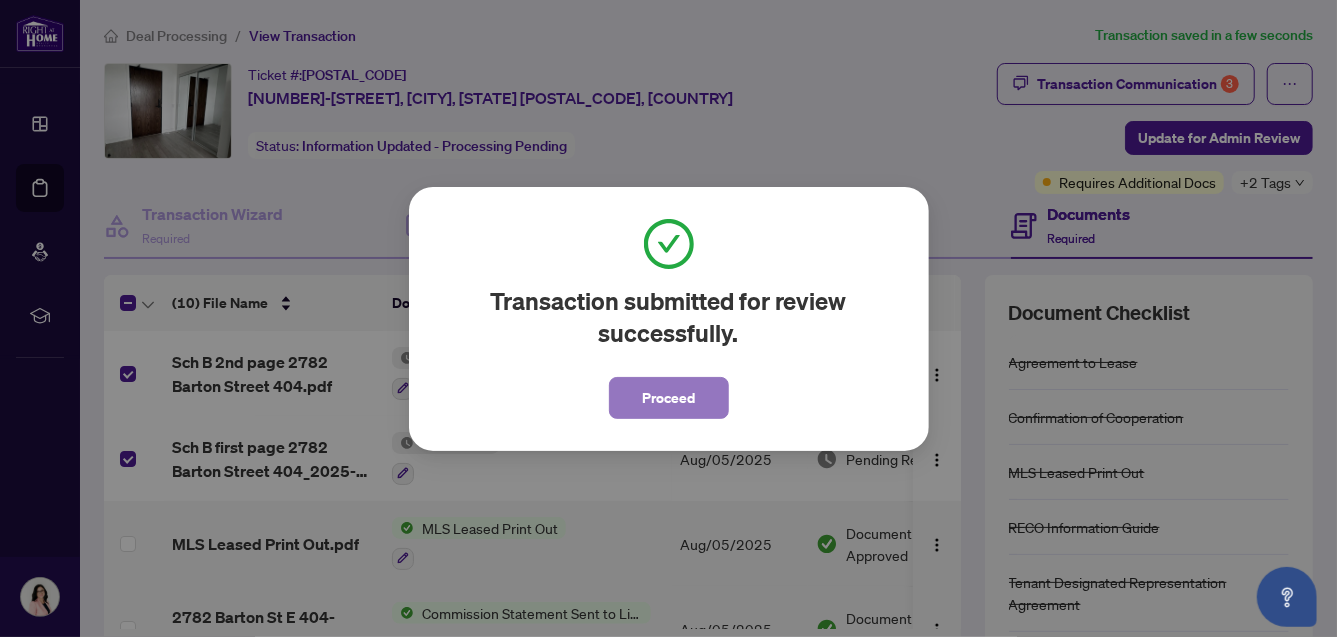 click on "Proceed" at bounding box center (668, 398) 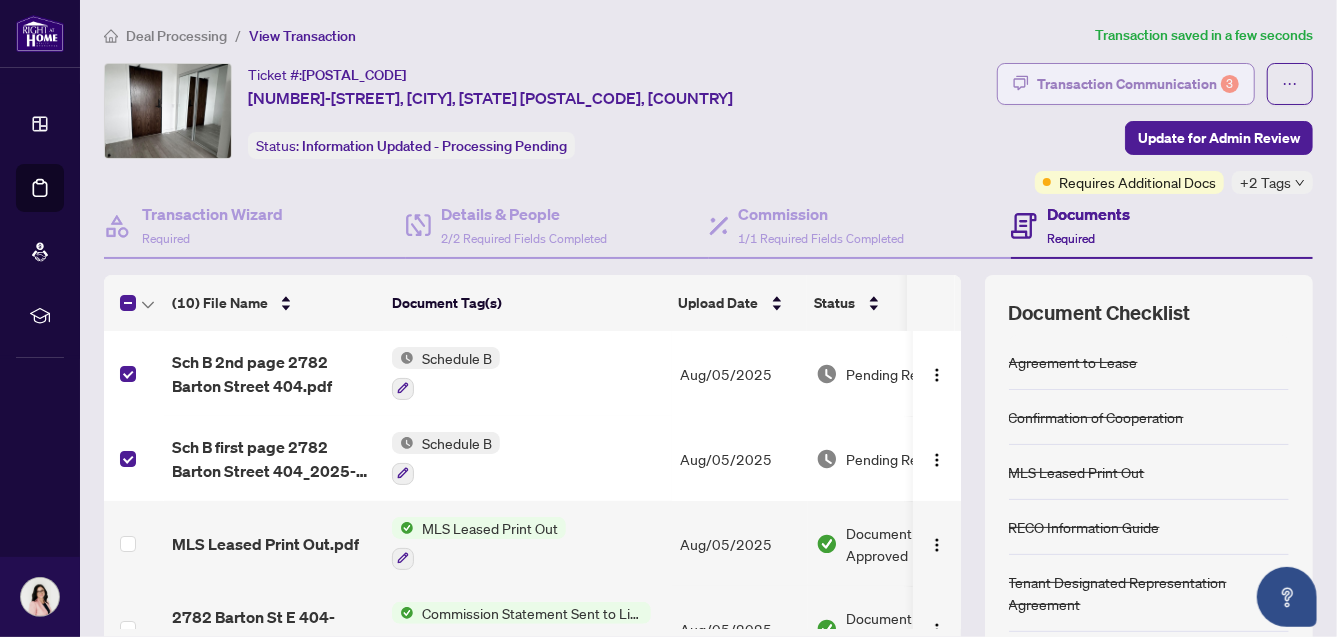 click on "Transaction Communication 3" at bounding box center (1138, 84) 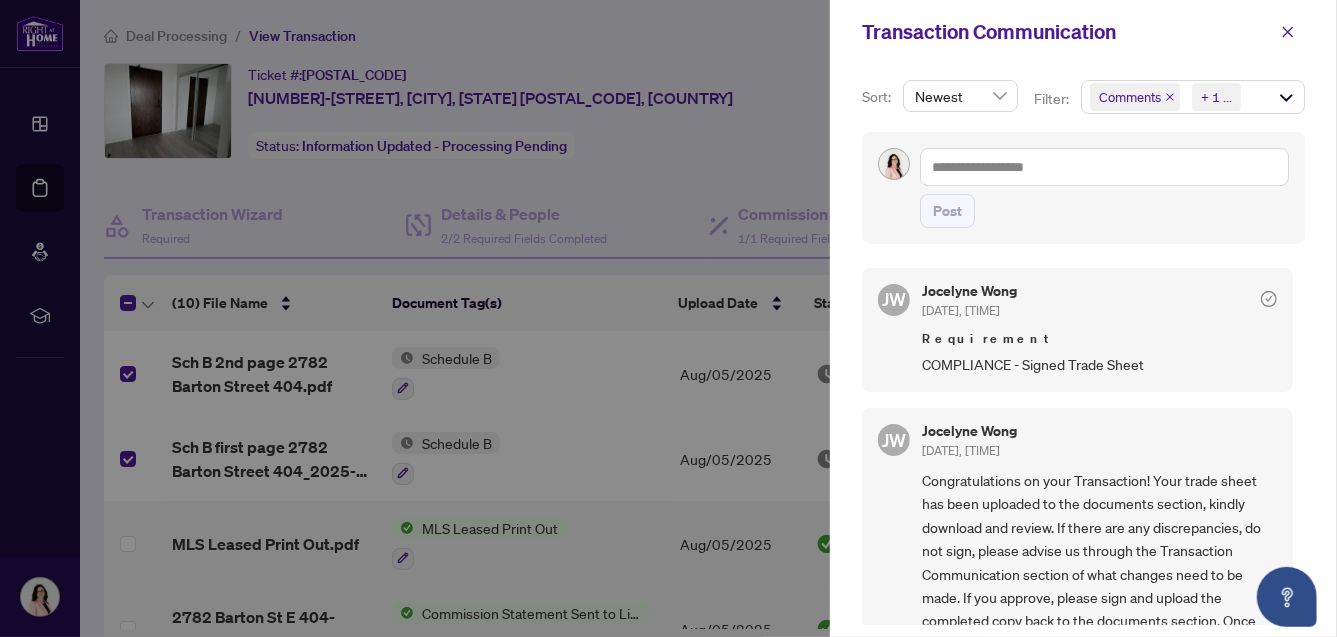 click at bounding box center (668, 318) 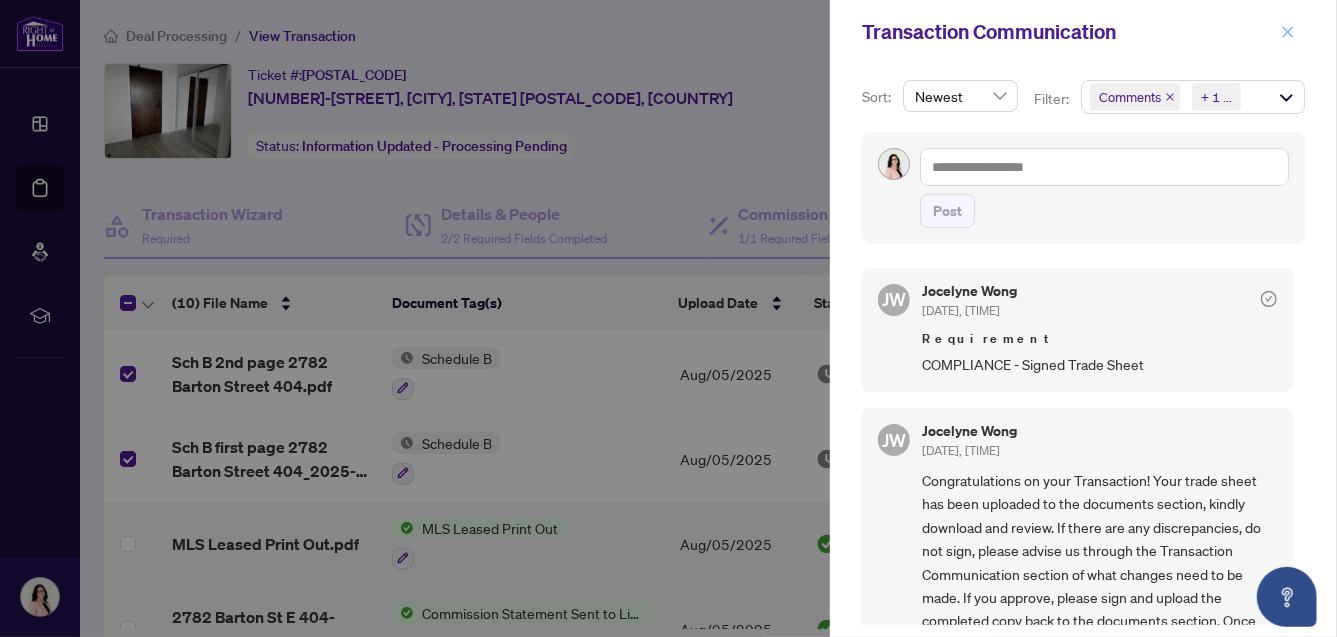 click 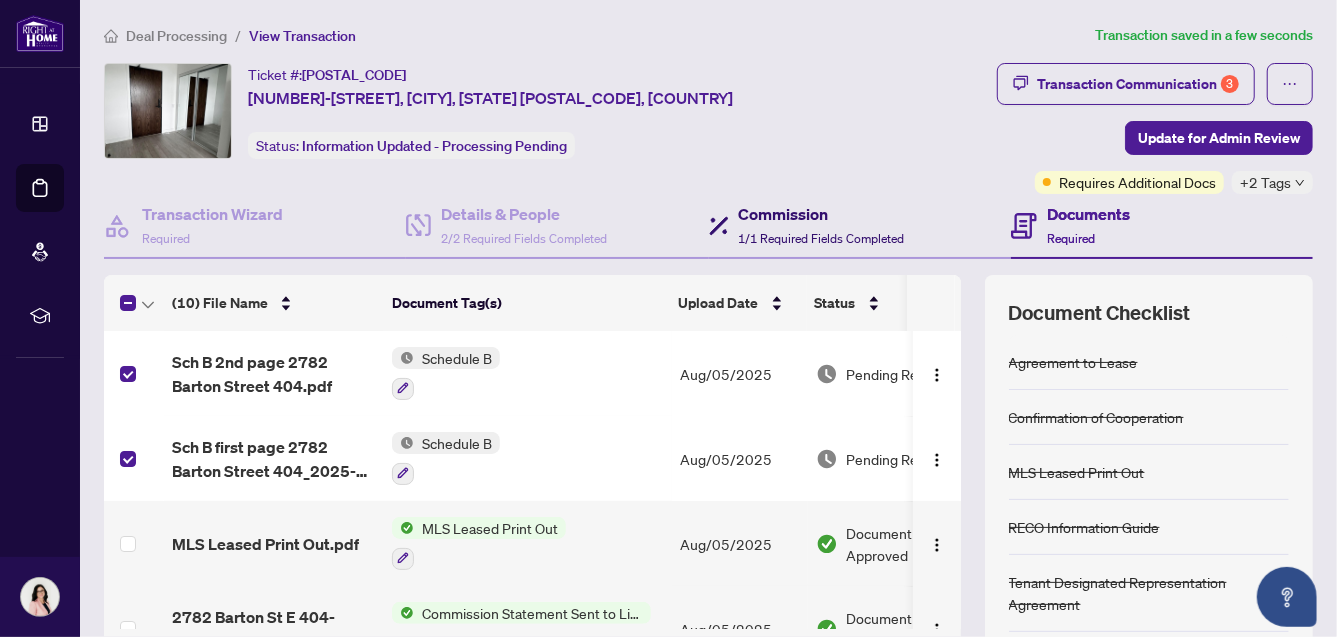 click on "Commission" at bounding box center [822, 214] 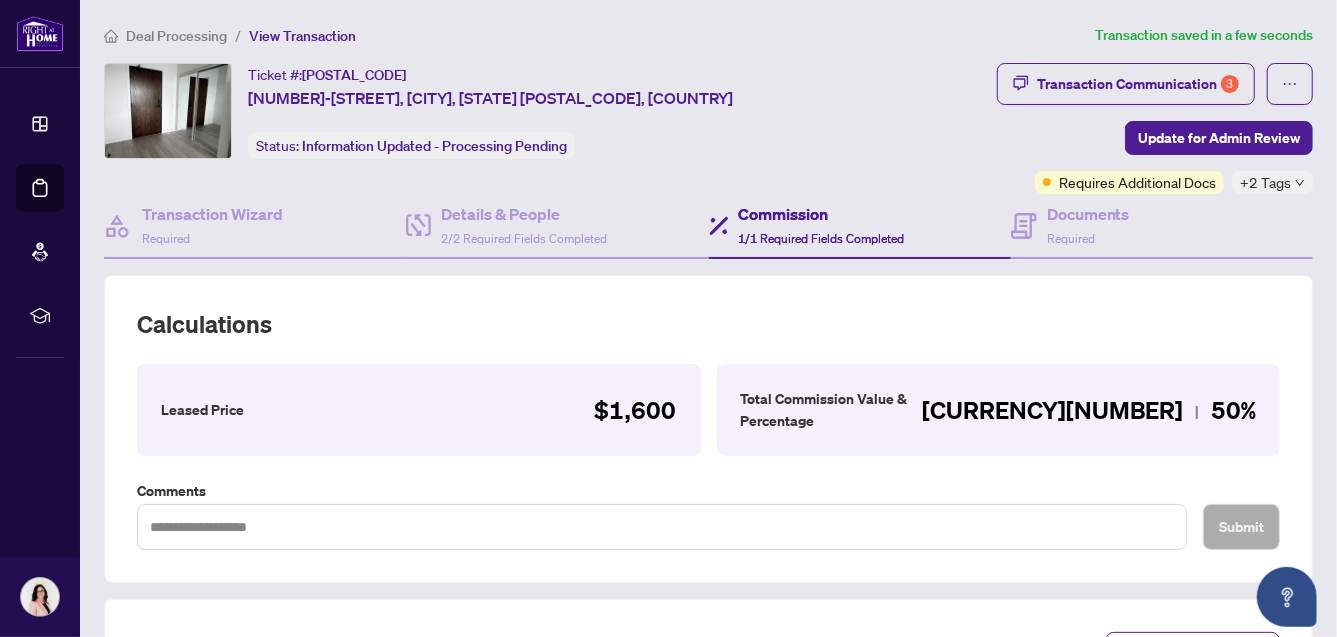 scroll, scrollTop: 557, scrollLeft: 0, axis: vertical 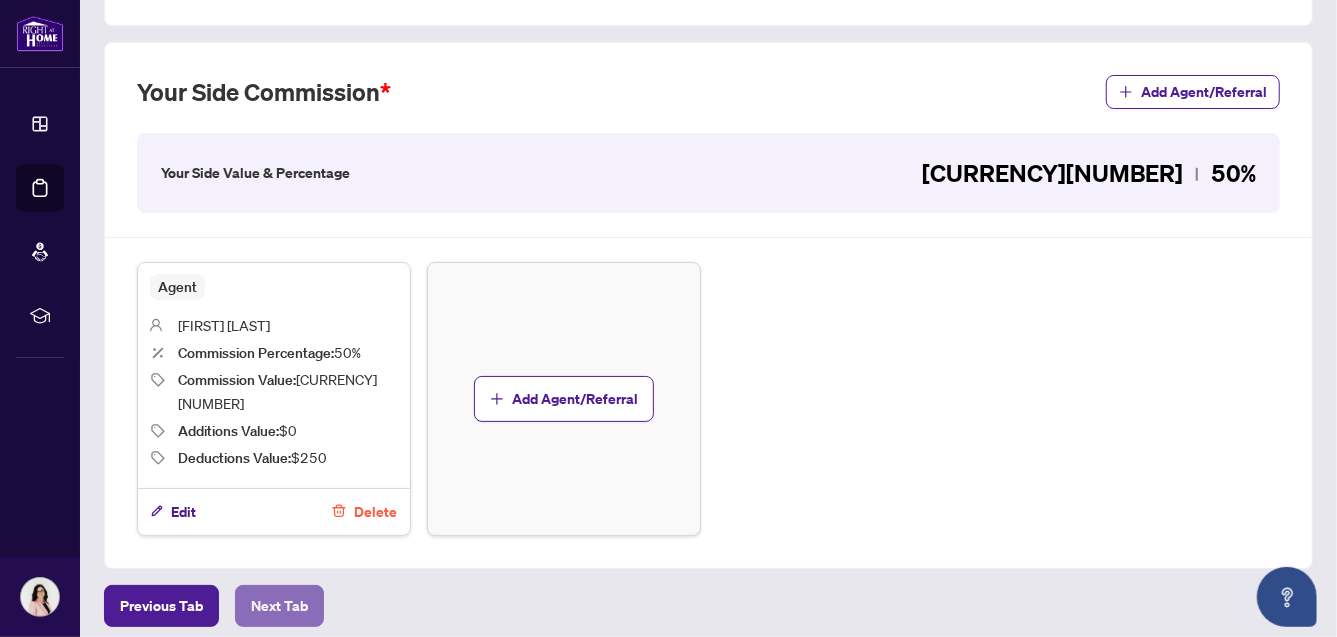 click on "Next Tab" at bounding box center [279, 606] 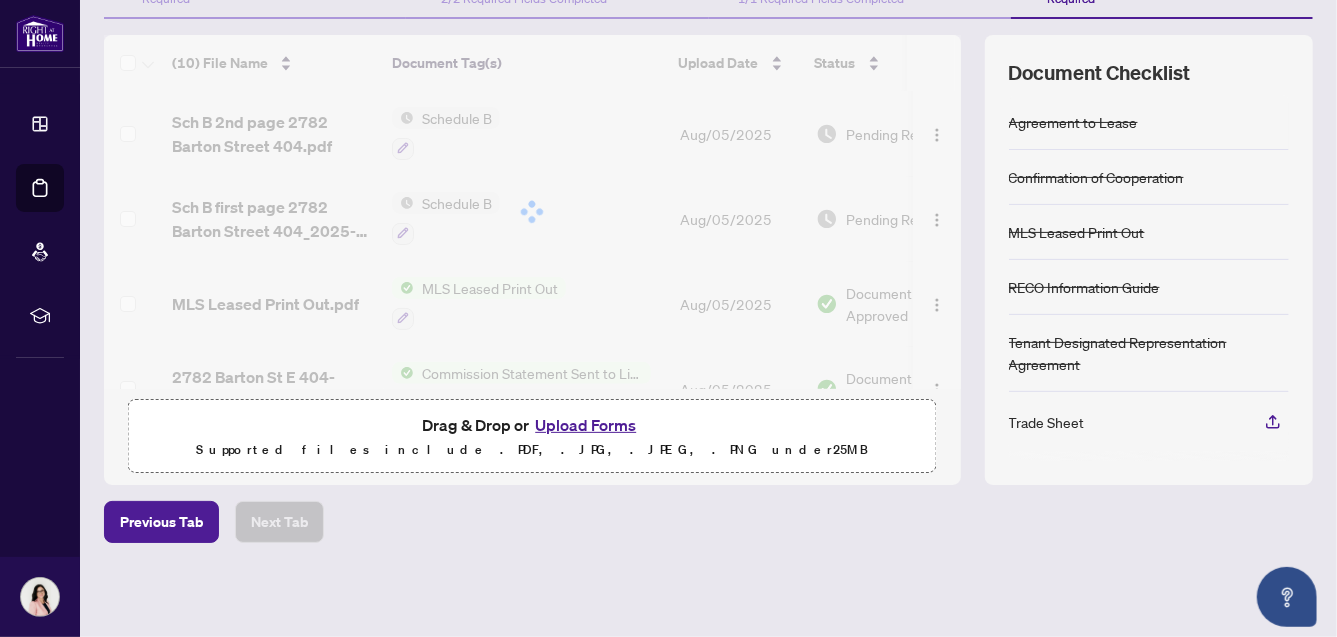 scroll, scrollTop: 0, scrollLeft: 0, axis: both 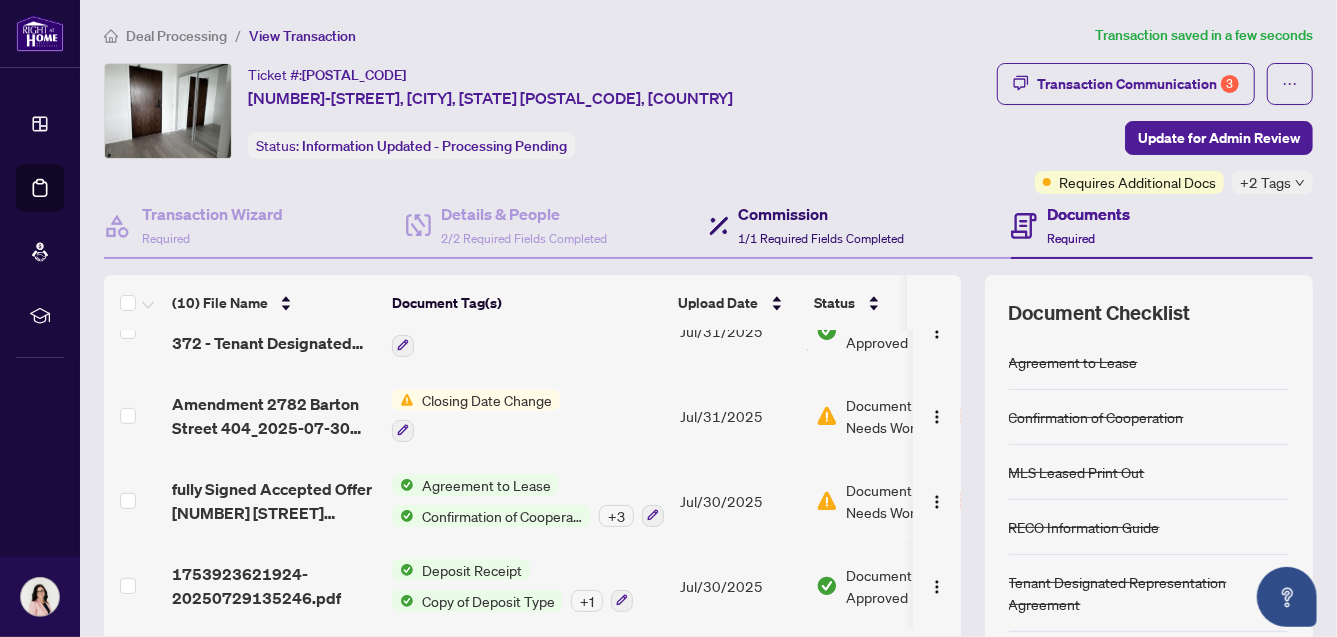 click on "Commission" at bounding box center (822, 214) 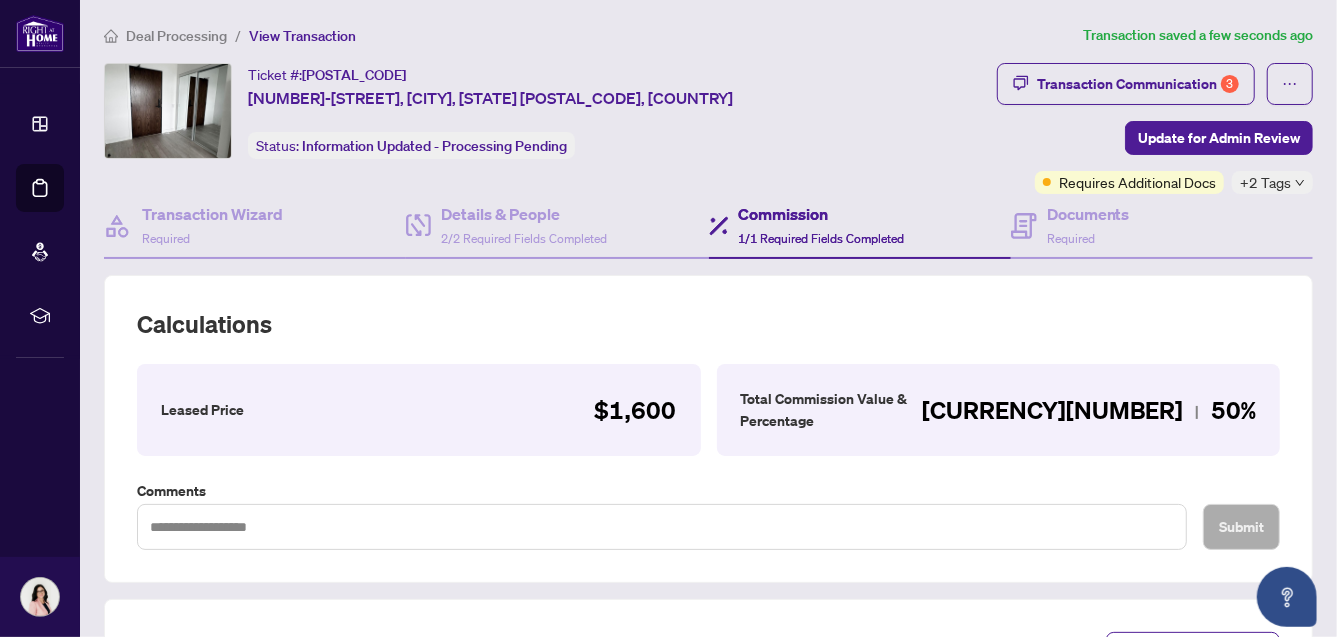 scroll, scrollTop: 0, scrollLeft: 0, axis: both 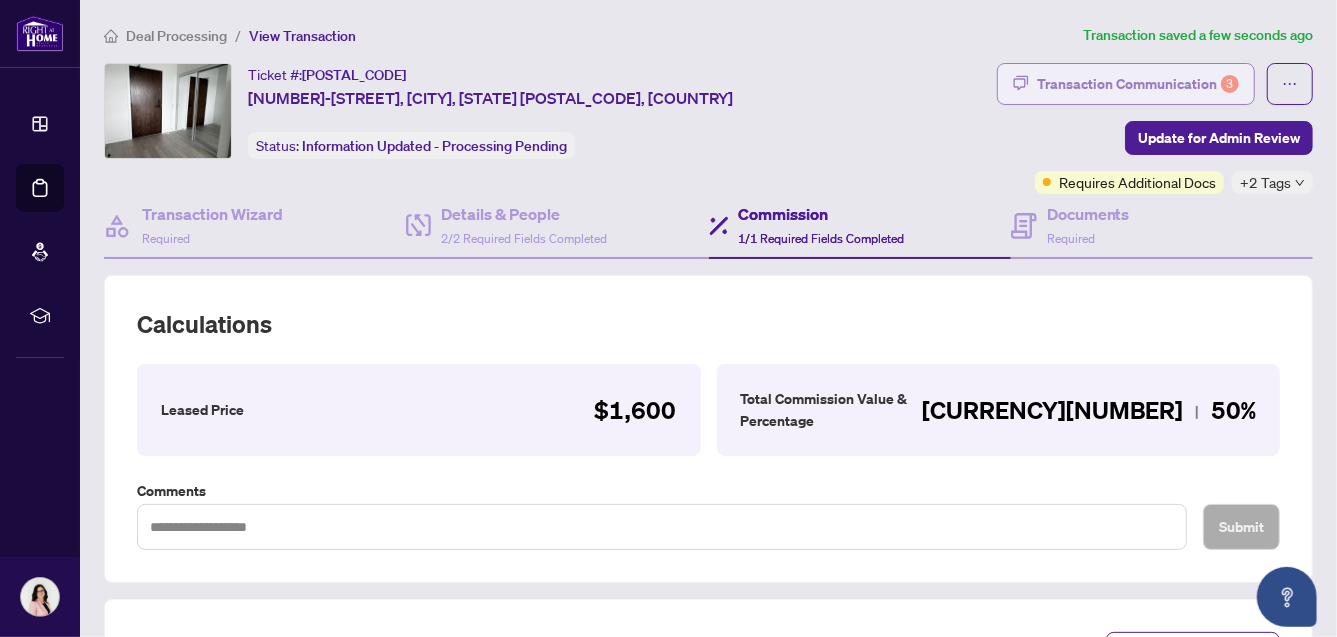 click on "Transaction Communication 3" at bounding box center (1138, 84) 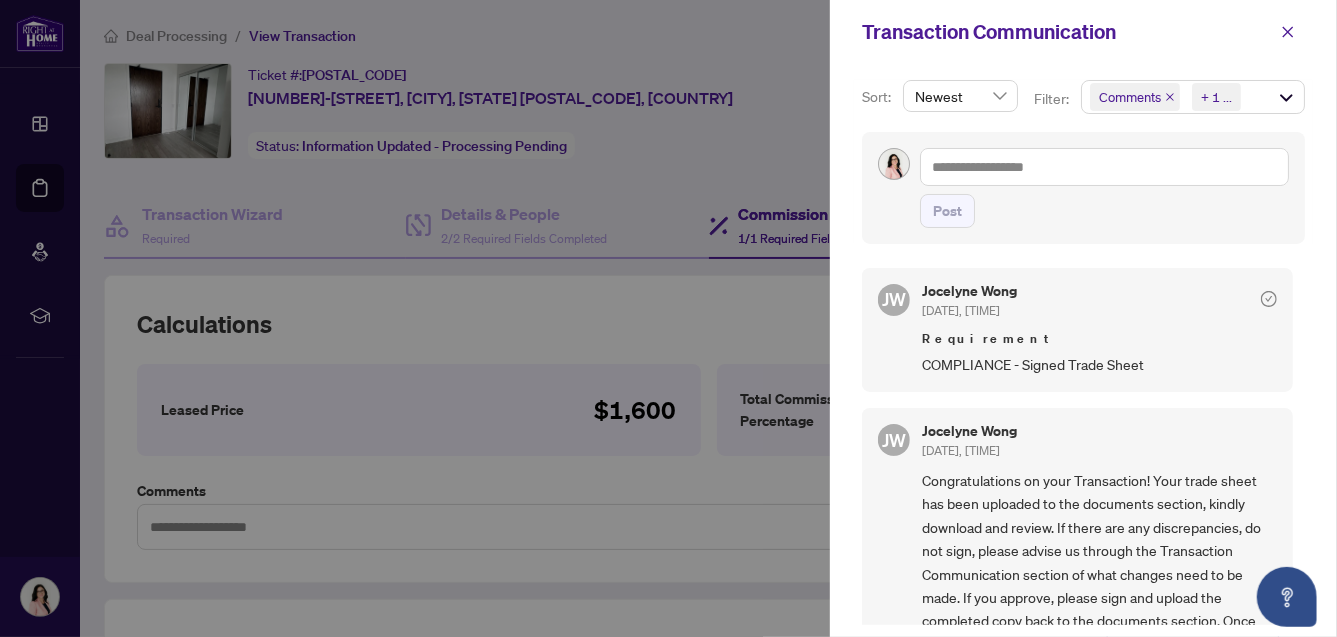 click at bounding box center [668, 318] 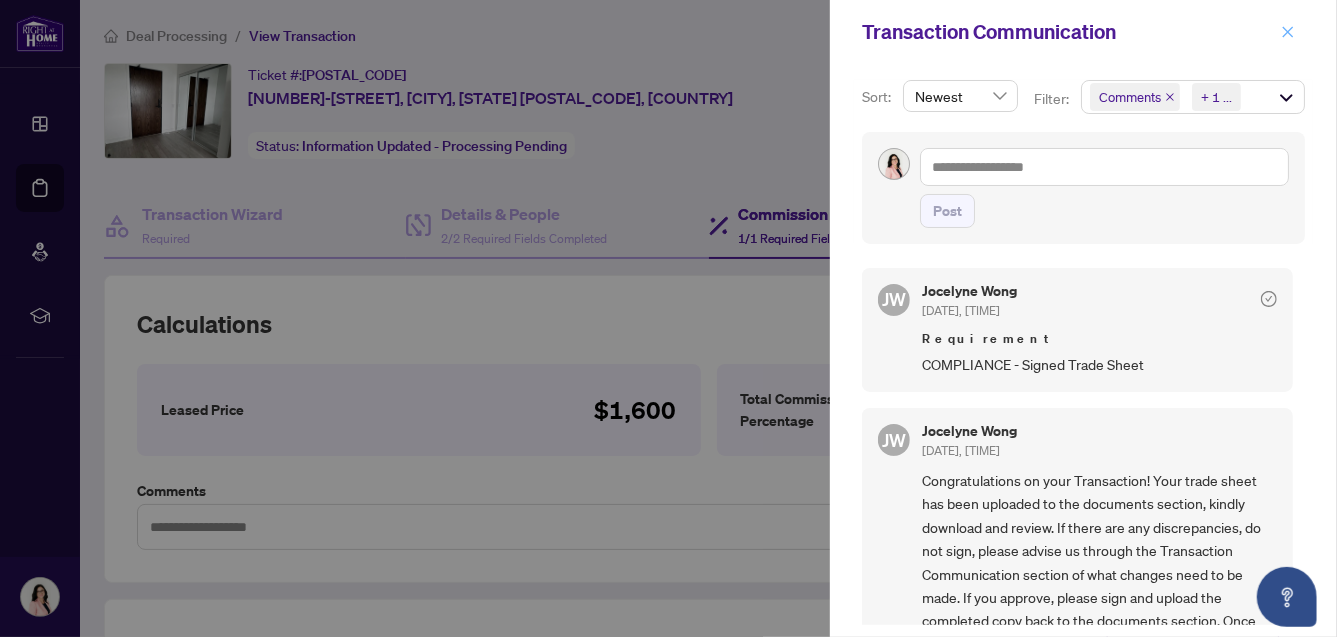 click 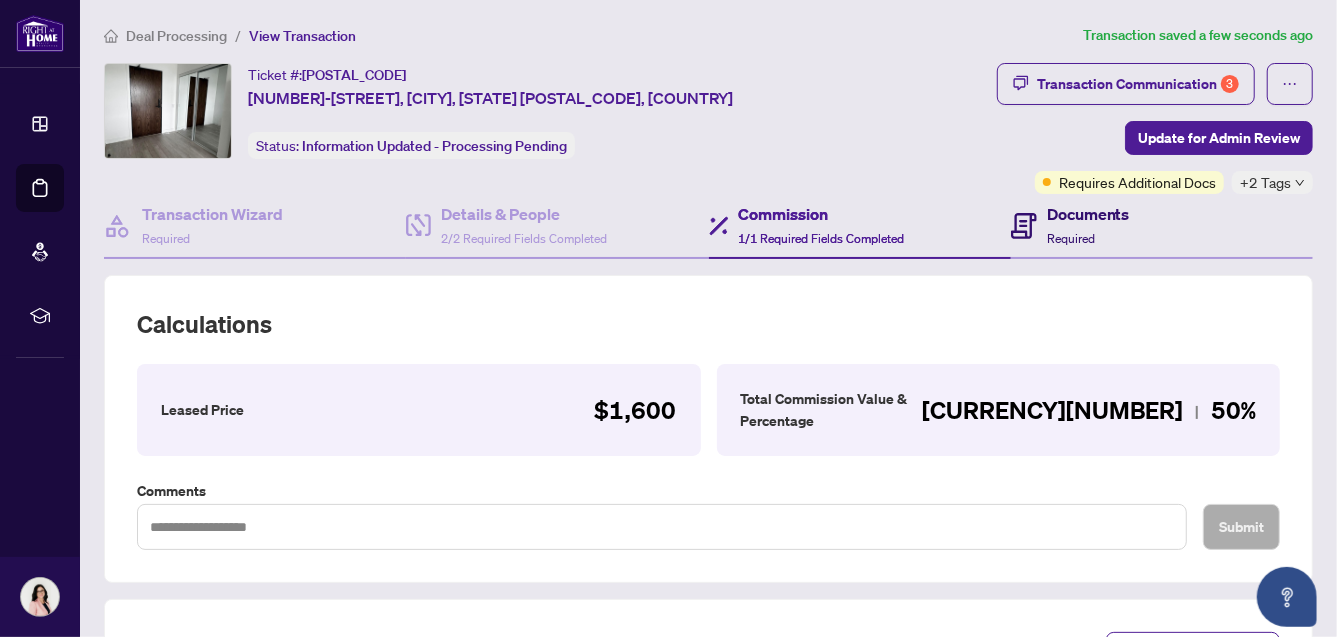 click on "Documents" at bounding box center [1088, 214] 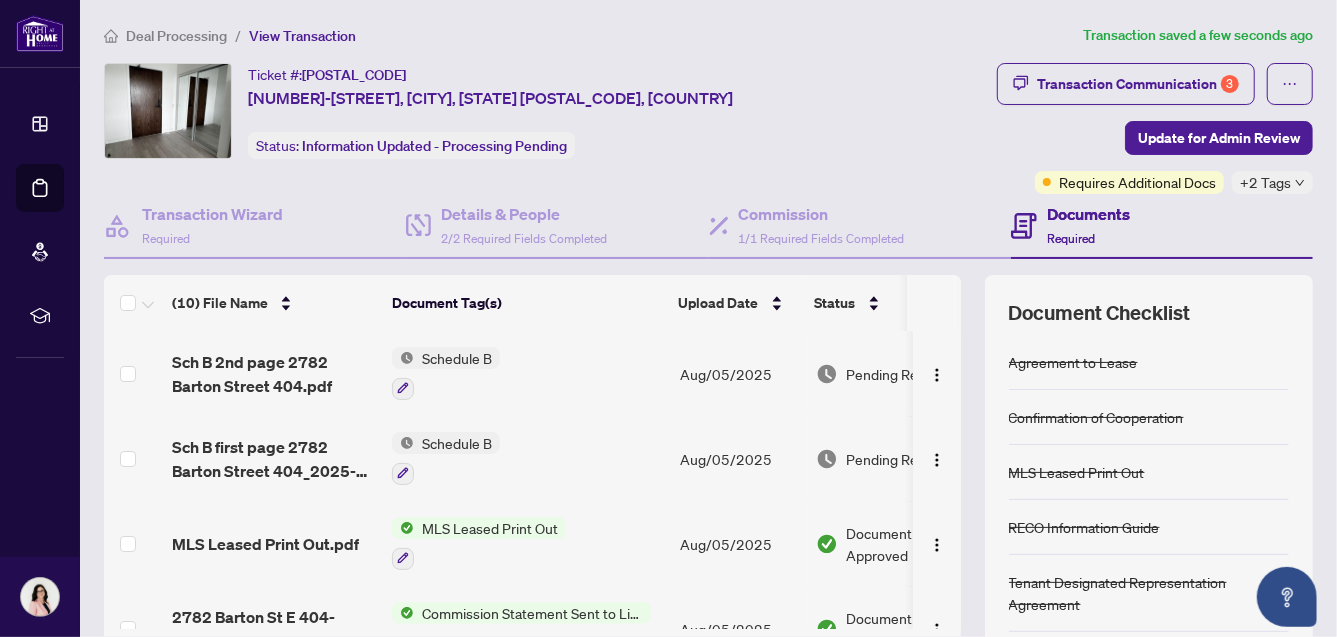 scroll, scrollTop: 255, scrollLeft: 0, axis: vertical 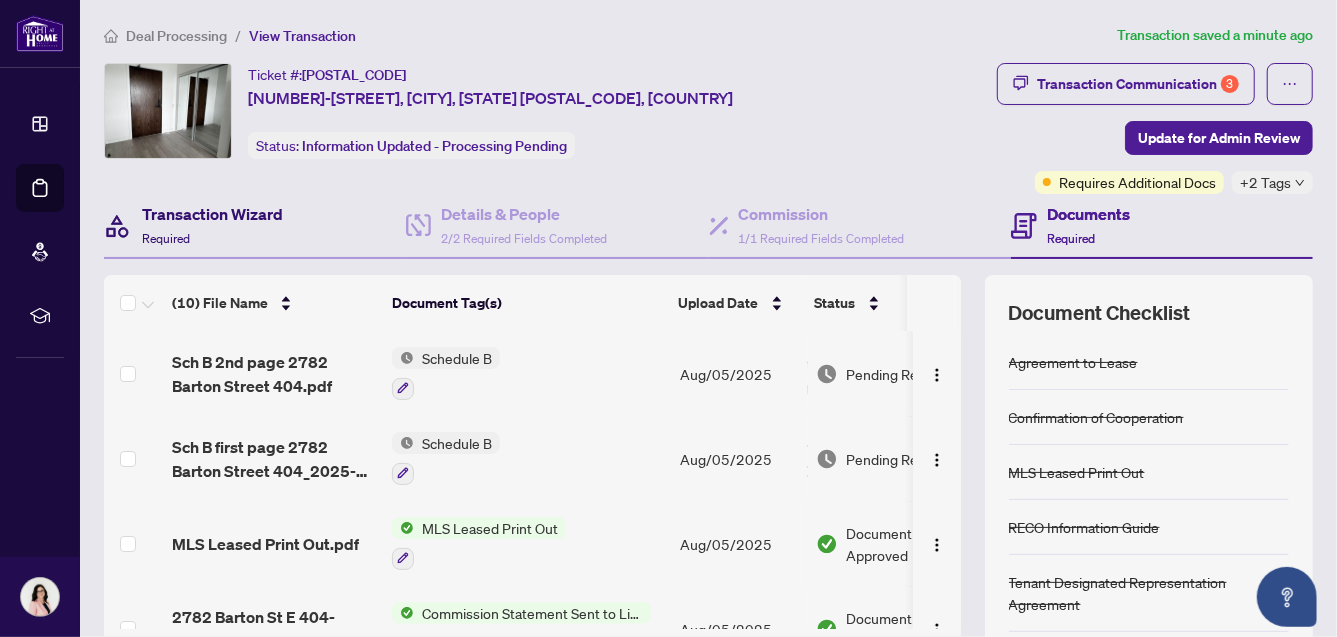 click on "Transaction Wizard" at bounding box center [212, 214] 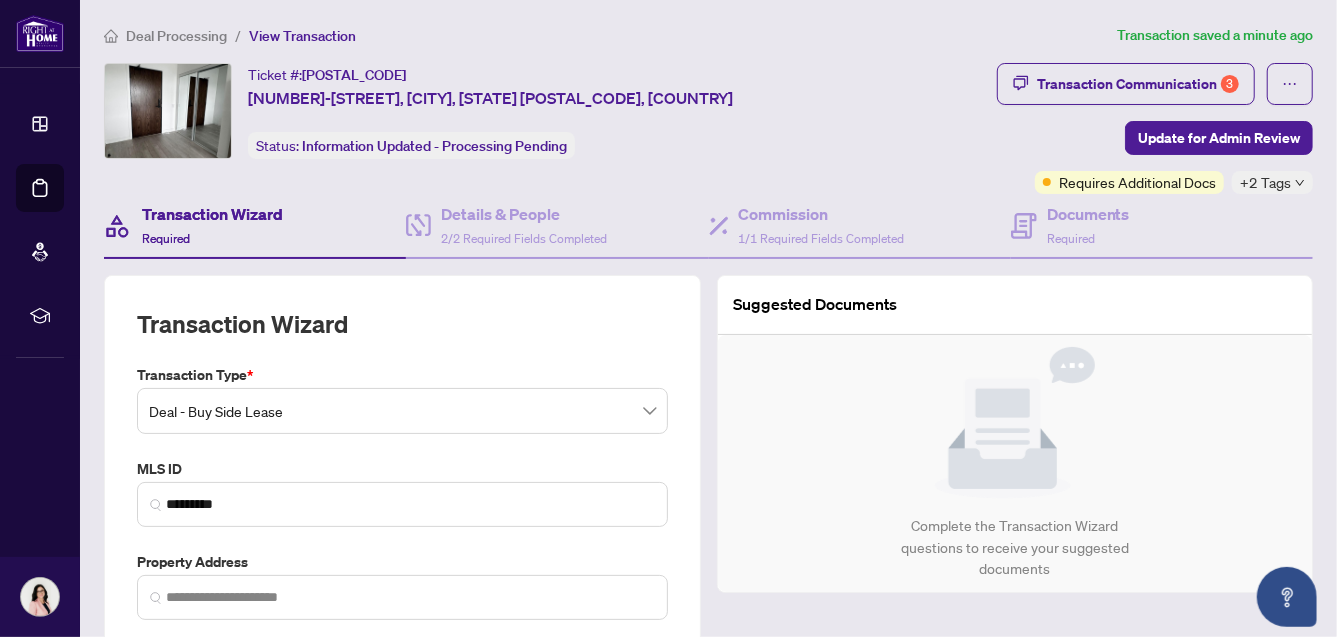 type on "**********" 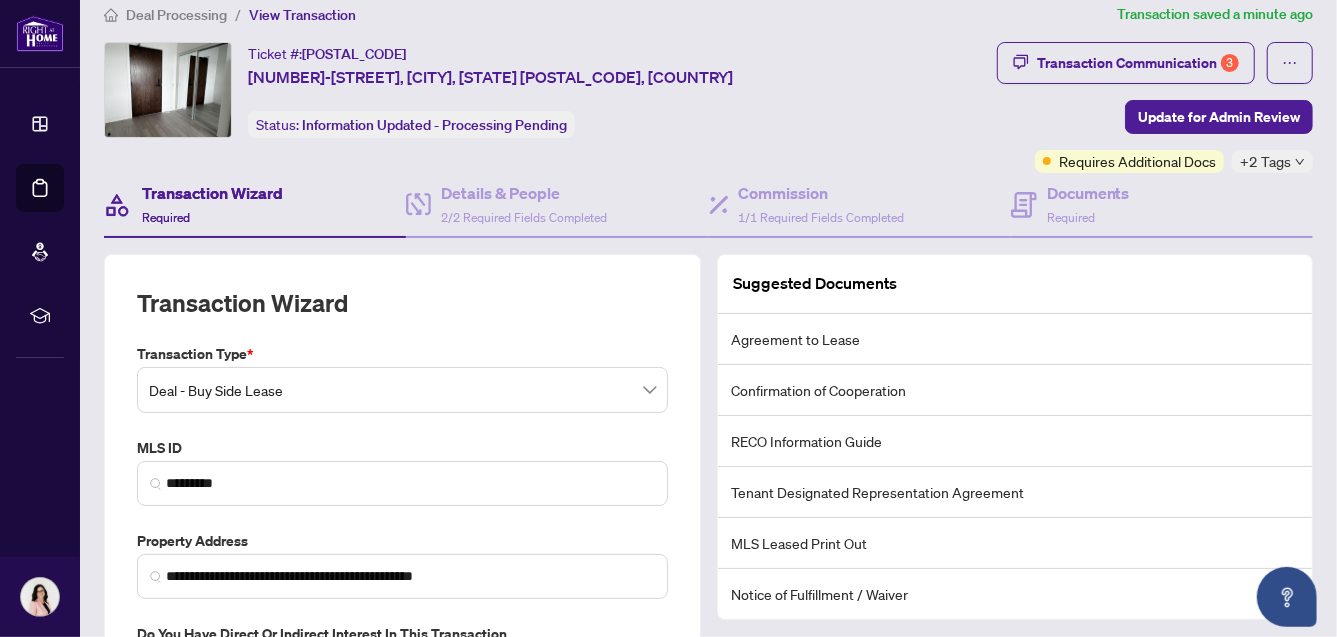 scroll, scrollTop: 0, scrollLeft: 0, axis: both 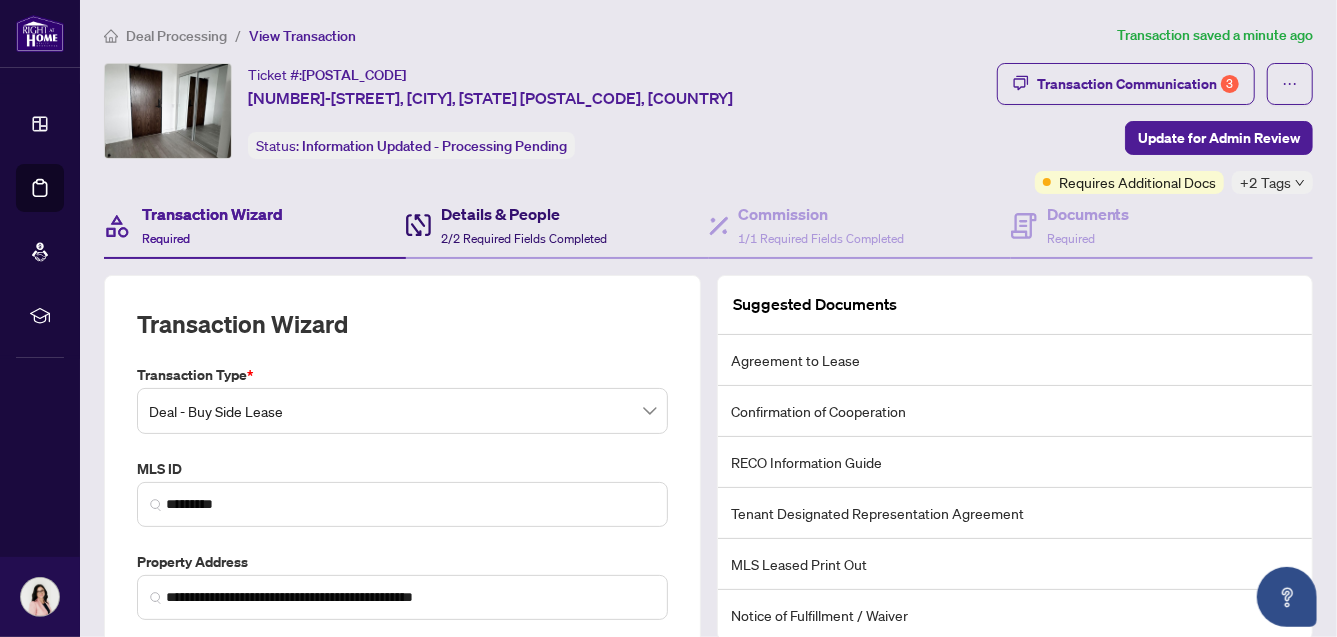 click on "Details & People" at bounding box center (524, 214) 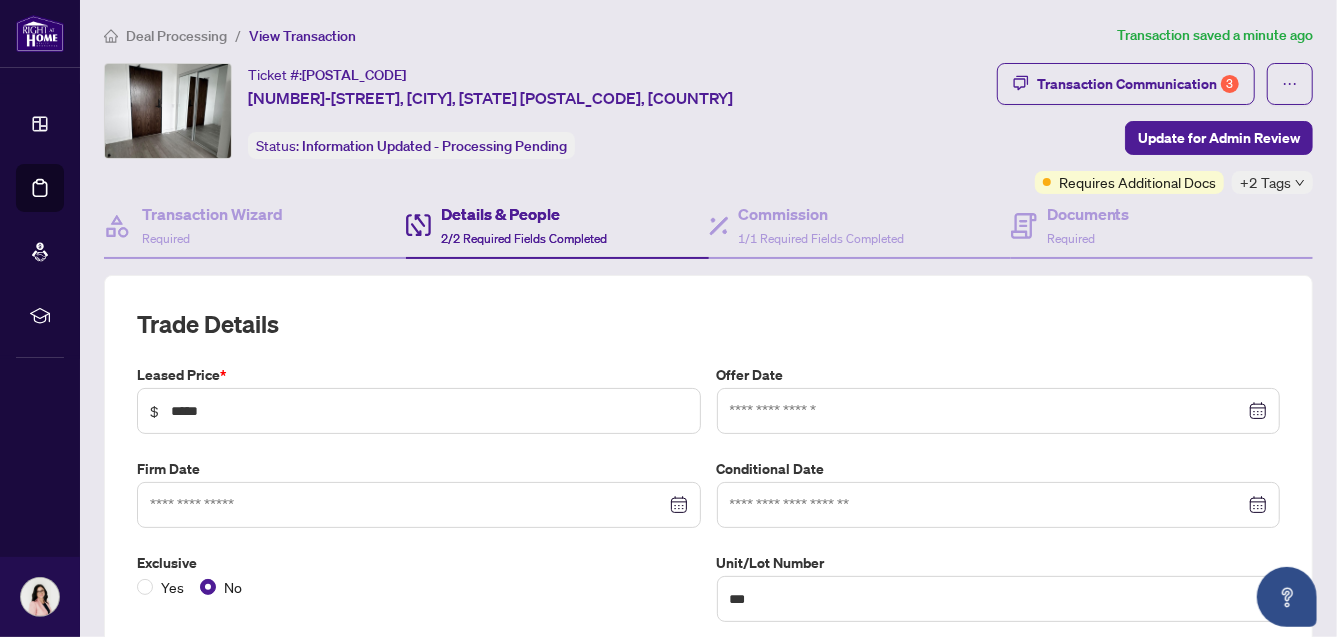 type on "**********" 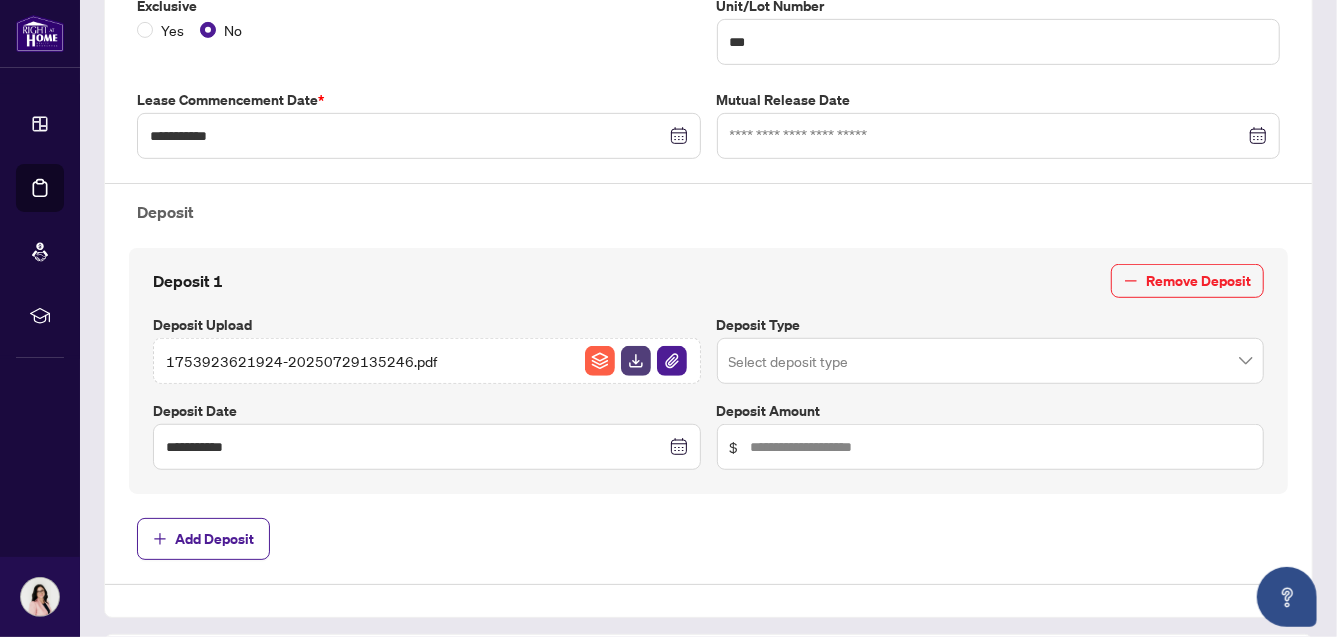 scroll, scrollTop: 0, scrollLeft: 0, axis: both 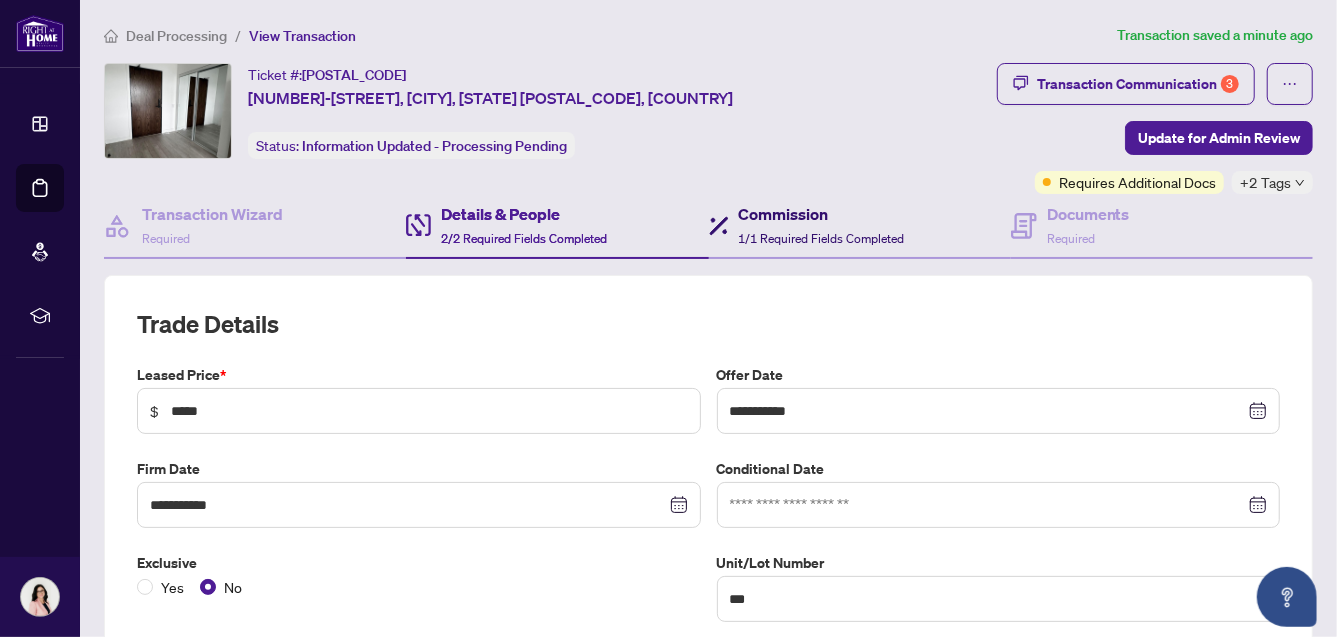click on "Commission" at bounding box center [822, 214] 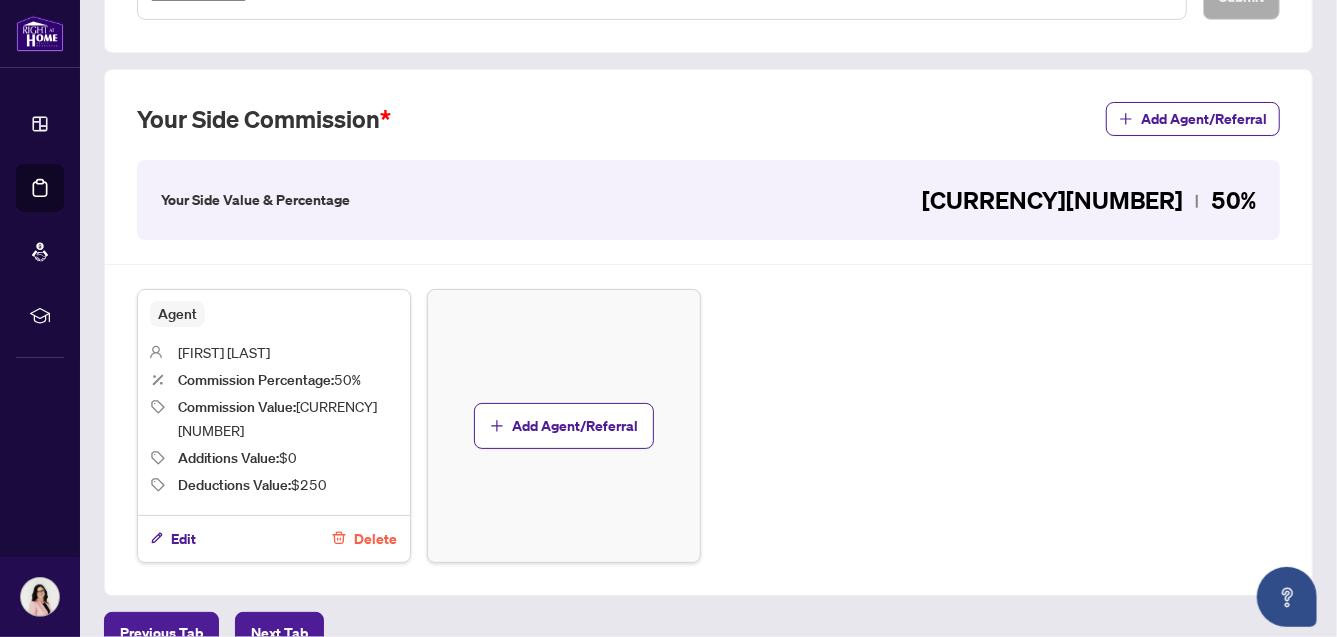 scroll, scrollTop: 539, scrollLeft: 0, axis: vertical 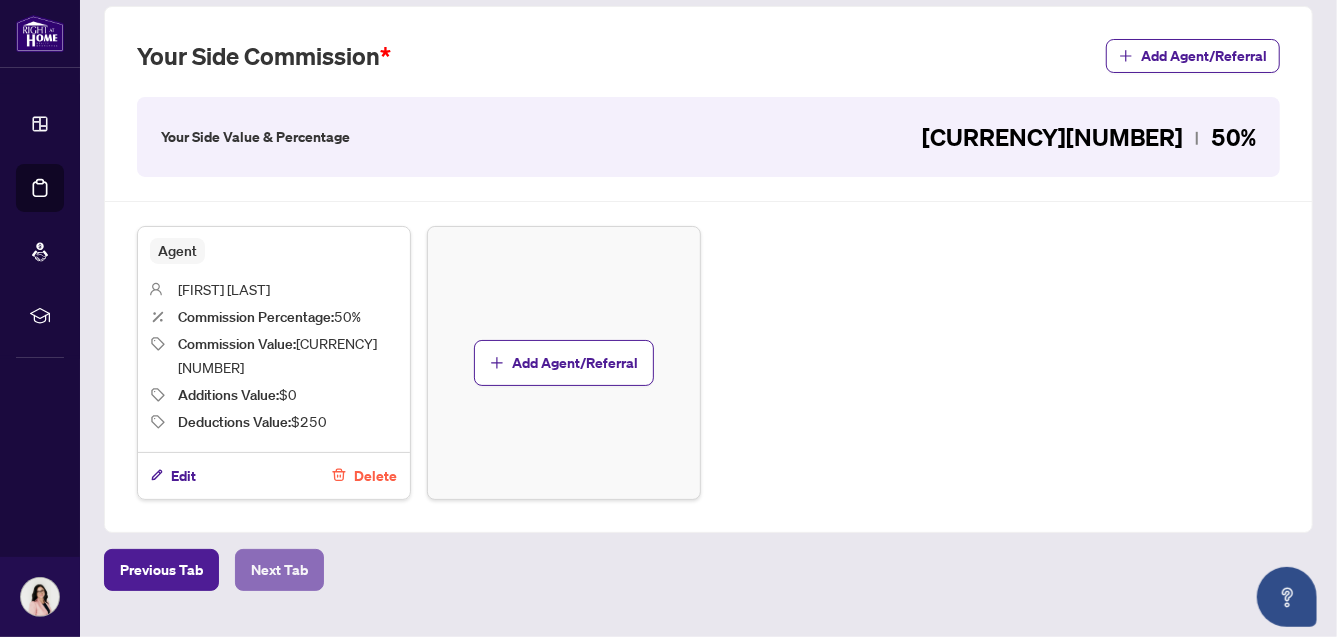 click on "Next Tab" at bounding box center (279, 570) 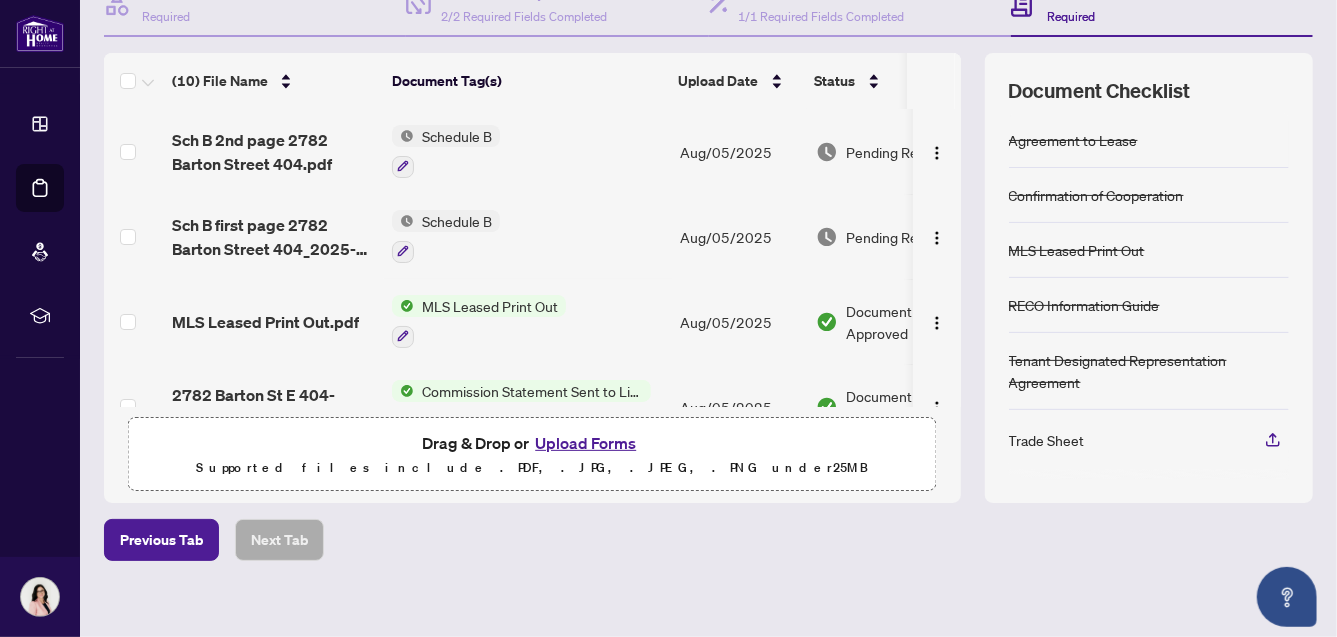 scroll, scrollTop: 236, scrollLeft: 0, axis: vertical 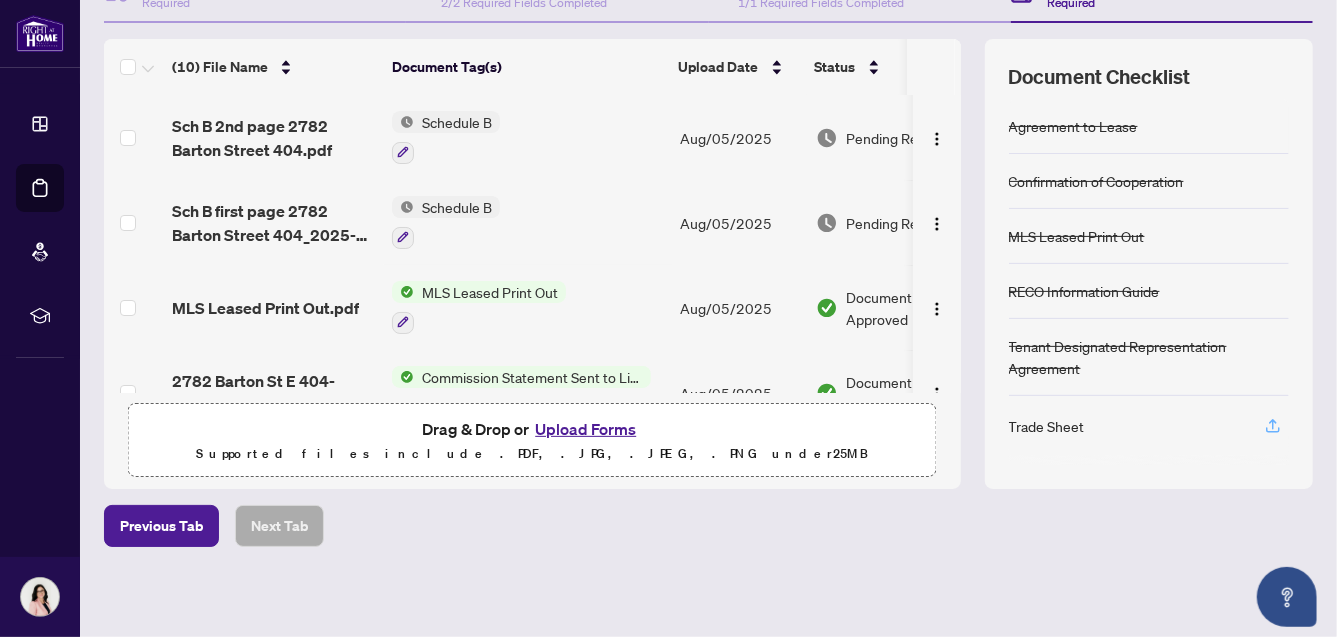 click 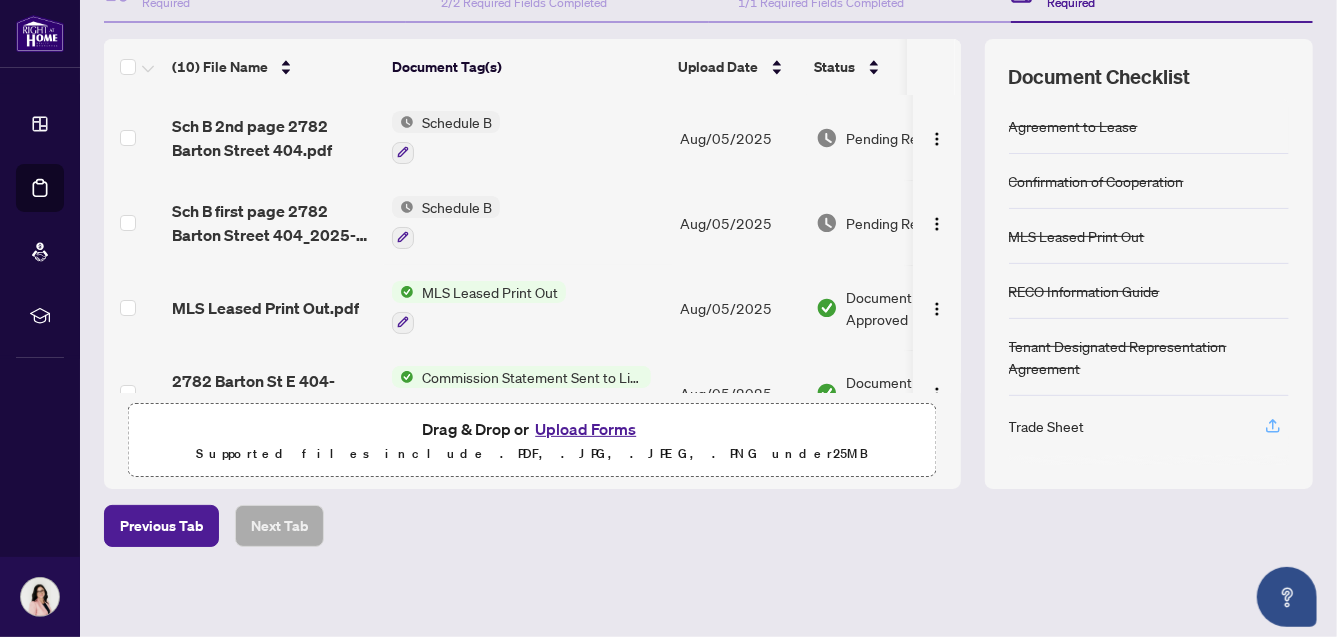 click 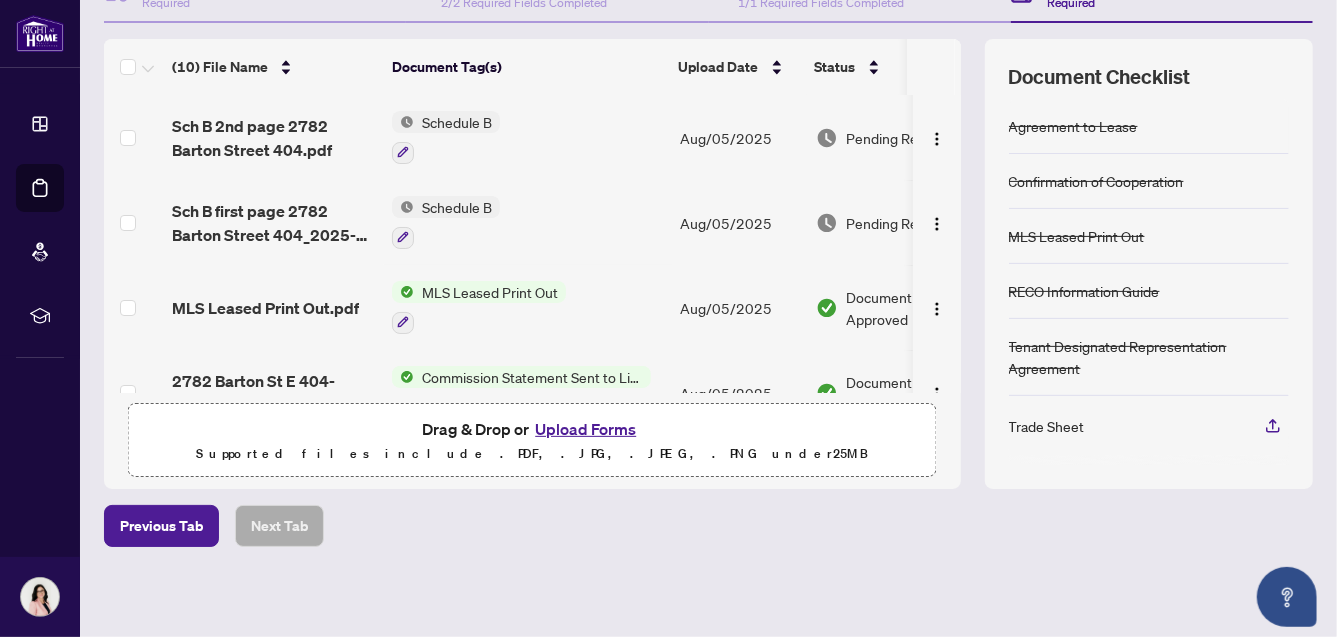 scroll, scrollTop: 549, scrollLeft: 0, axis: vertical 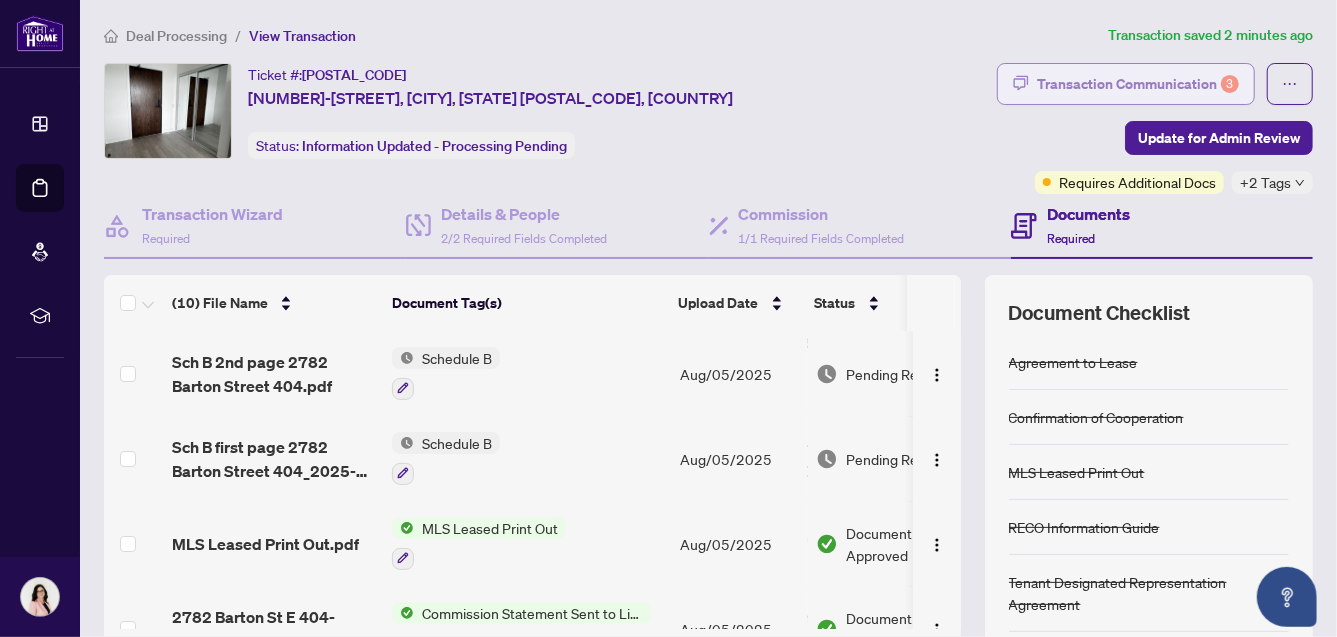 click on "Transaction Communication 3" at bounding box center [1138, 84] 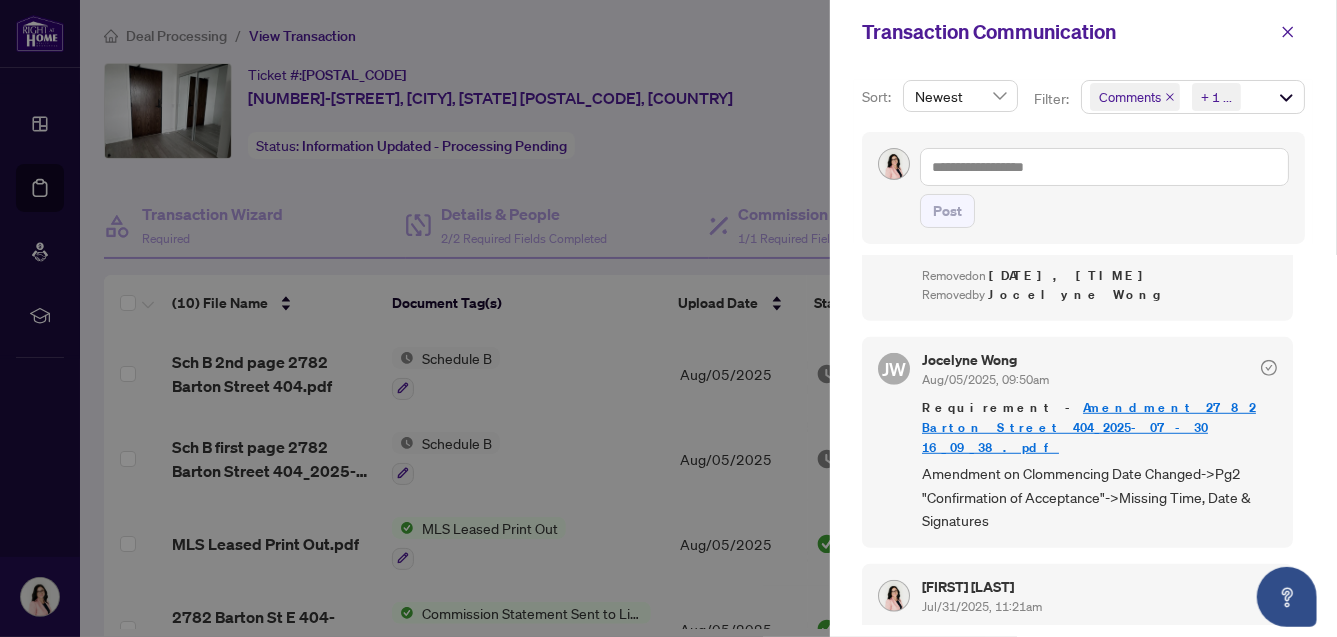 scroll, scrollTop: 828, scrollLeft: 0, axis: vertical 